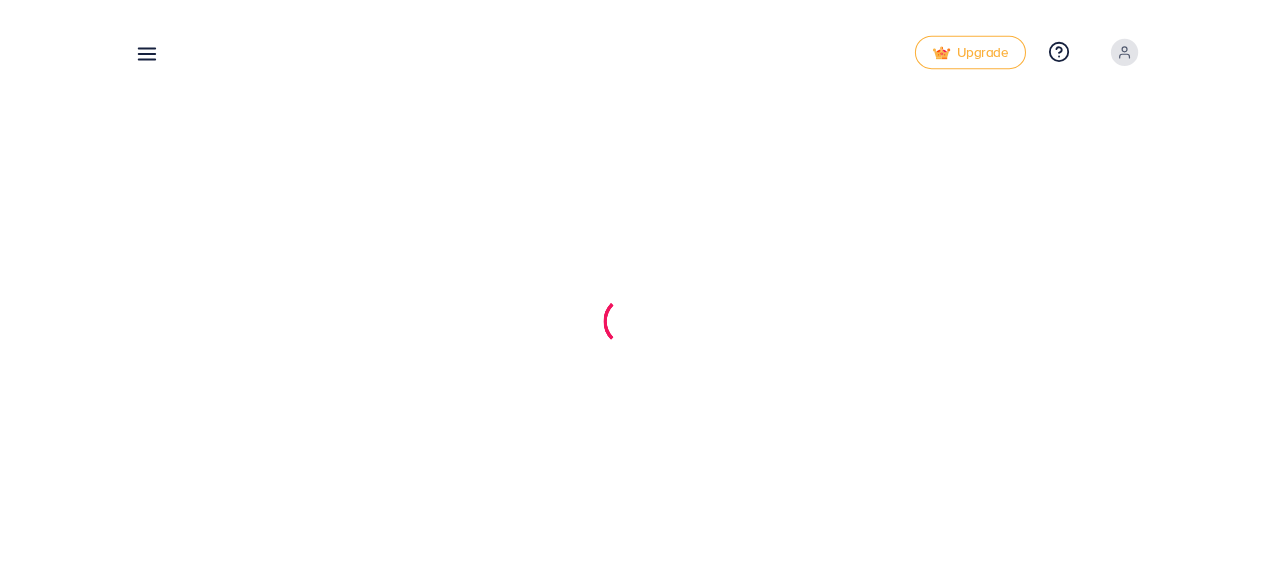 scroll, scrollTop: 0, scrollLeft: 0, axis: both 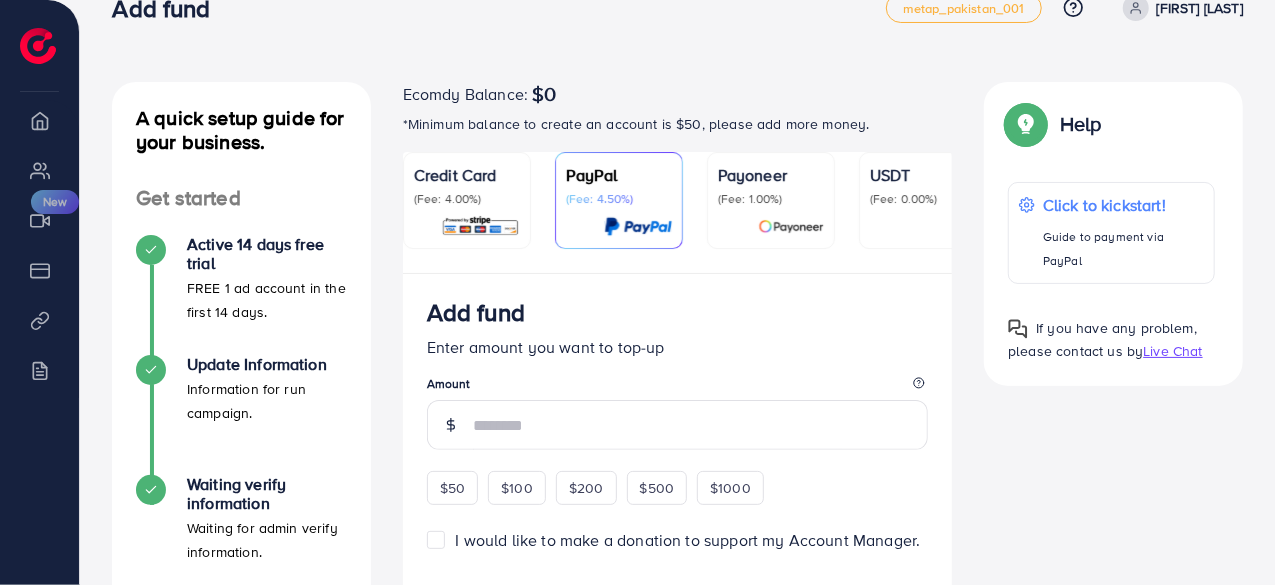 click at bounding box center (923, 226) 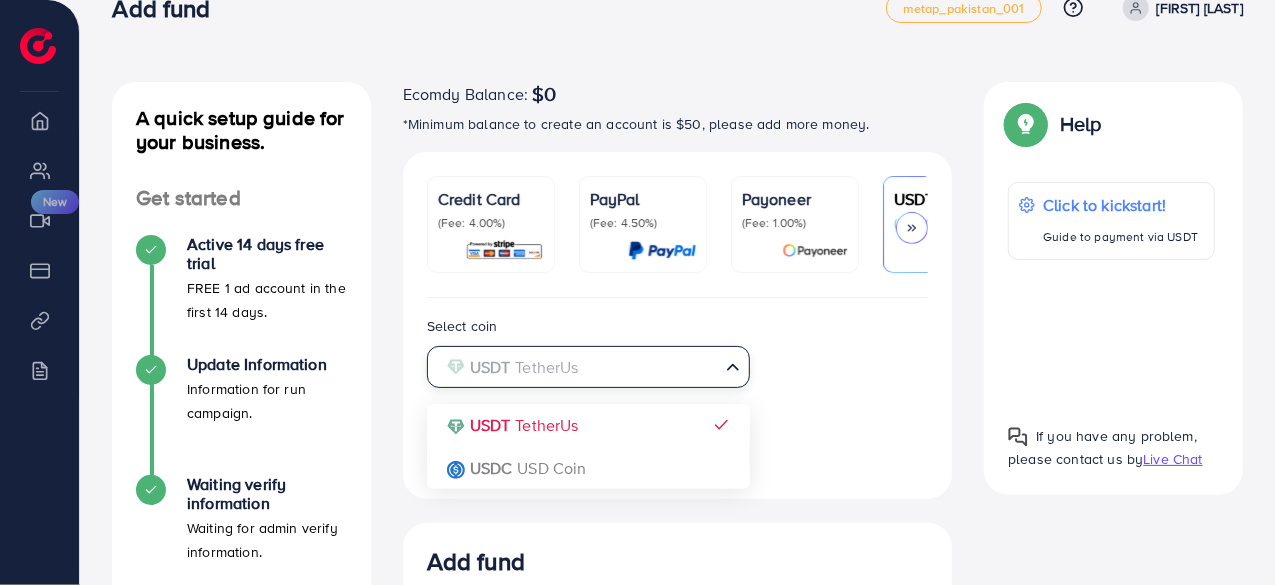 click at bounding box center [577, 367] 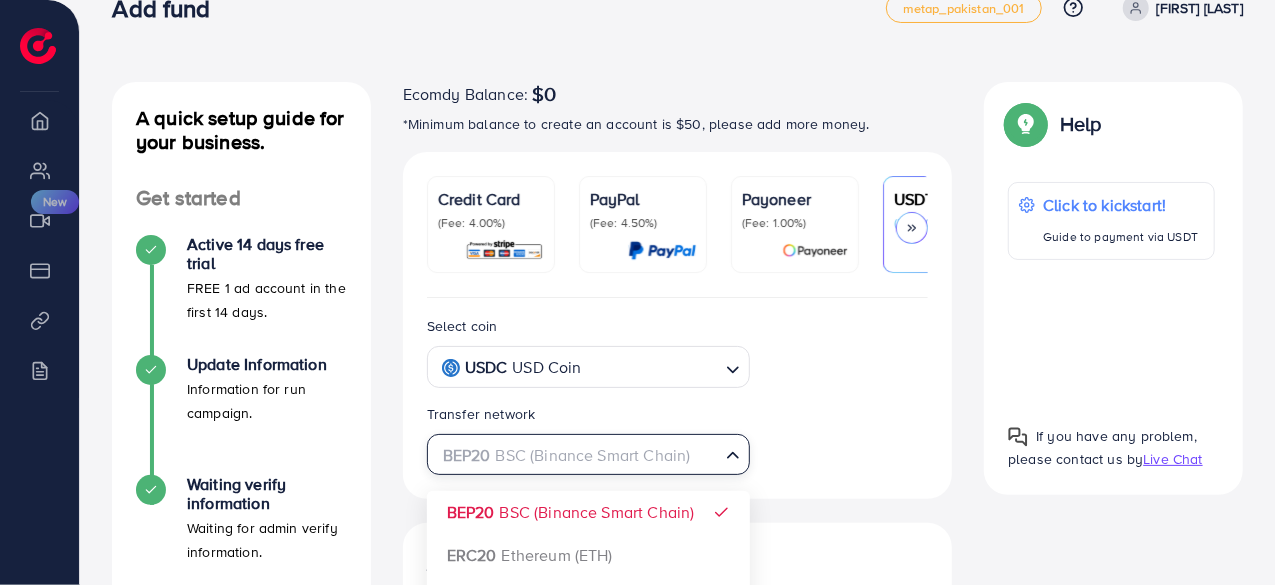 click on "BEP20 BSC (Binance Smart Chain)" at bounding box center (577, 453) 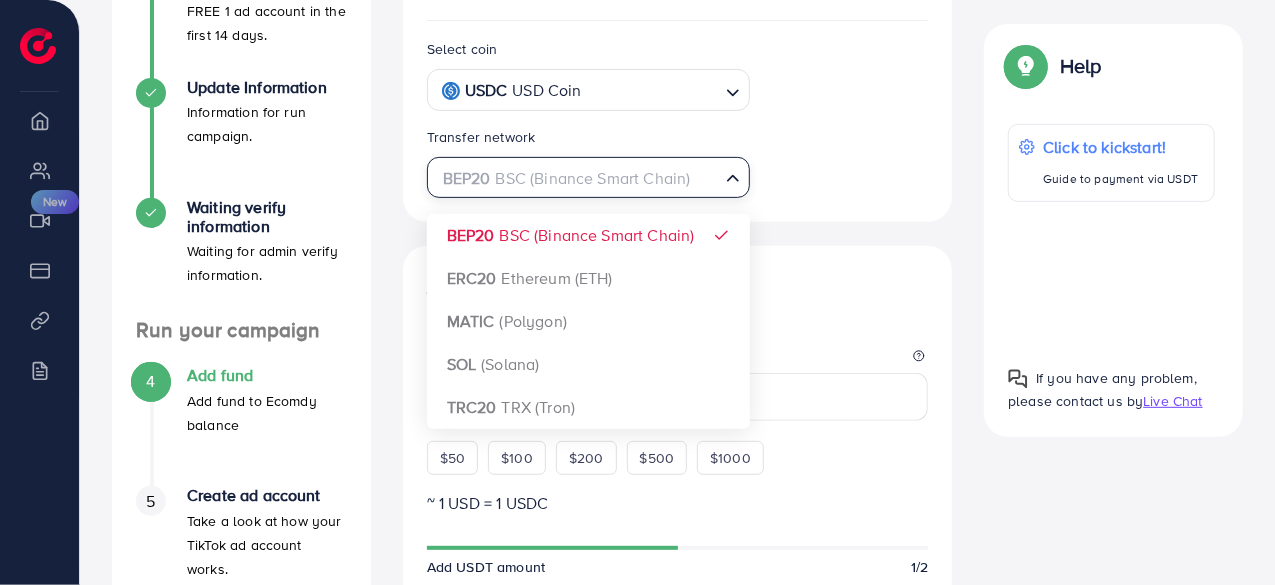 scroll, scrollTop: 321, scrollLeft: 0, axis: vertical 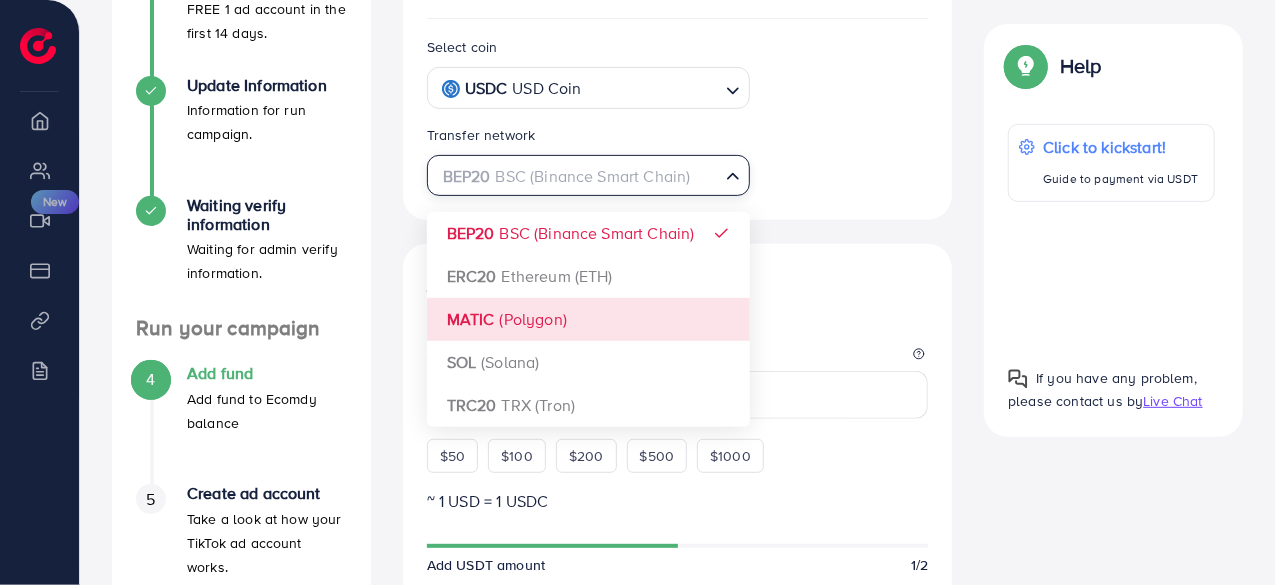click on "Add fund" at bounding box center [678, 286] 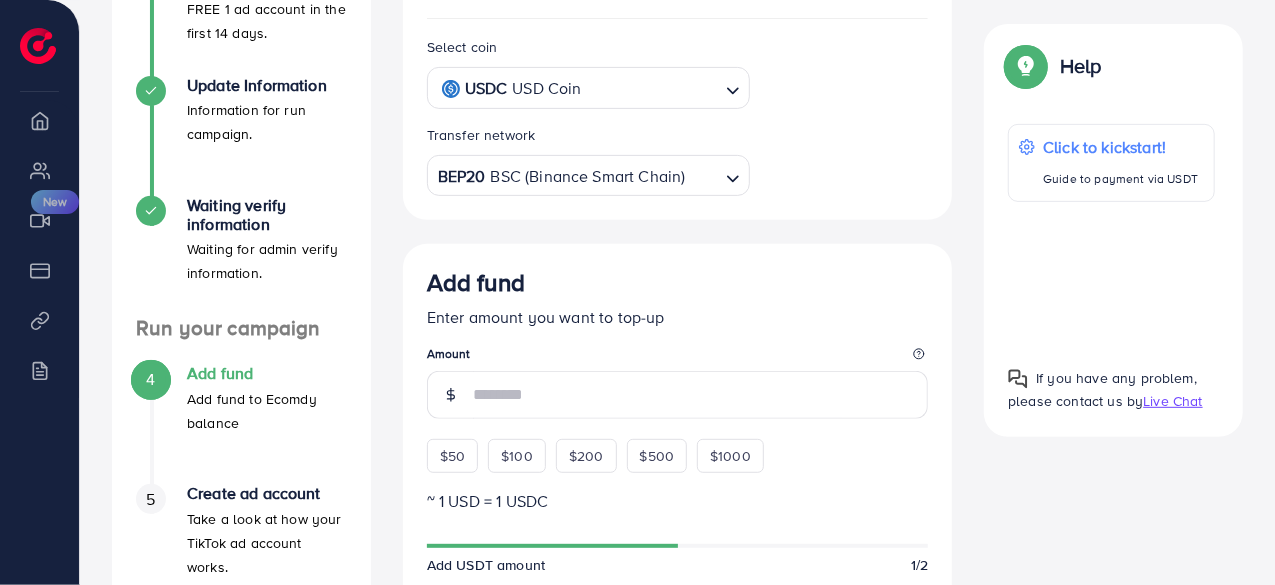 click at bounding box center (653, 88) 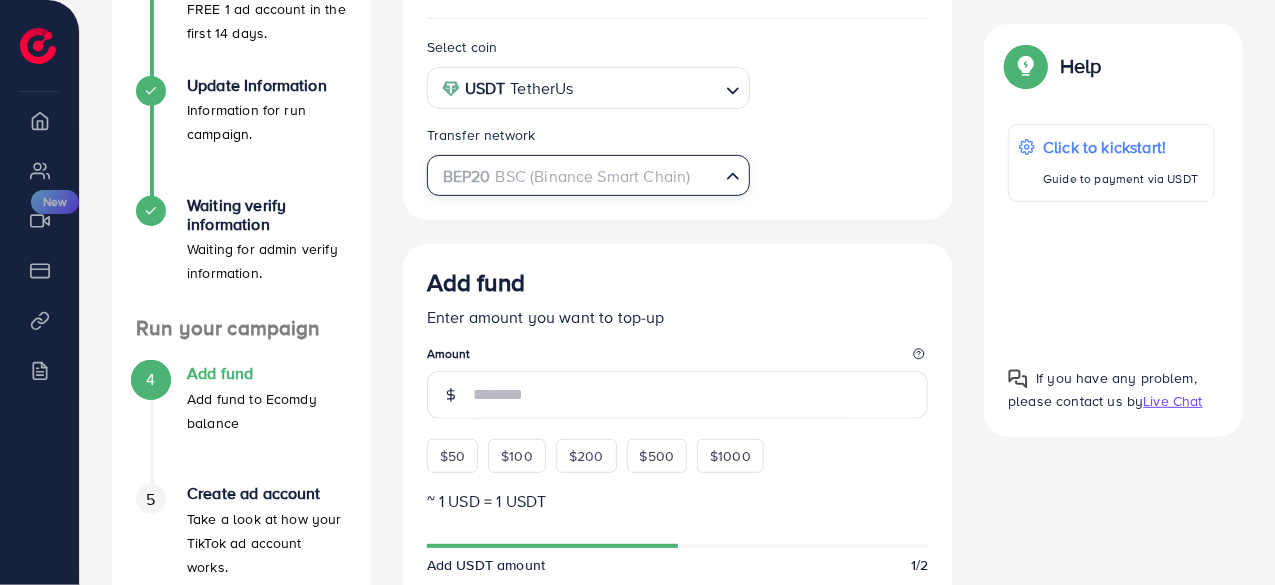 click on "BEP20 BSC (Binance Smart Chain)" at bounding box center (577, 174) 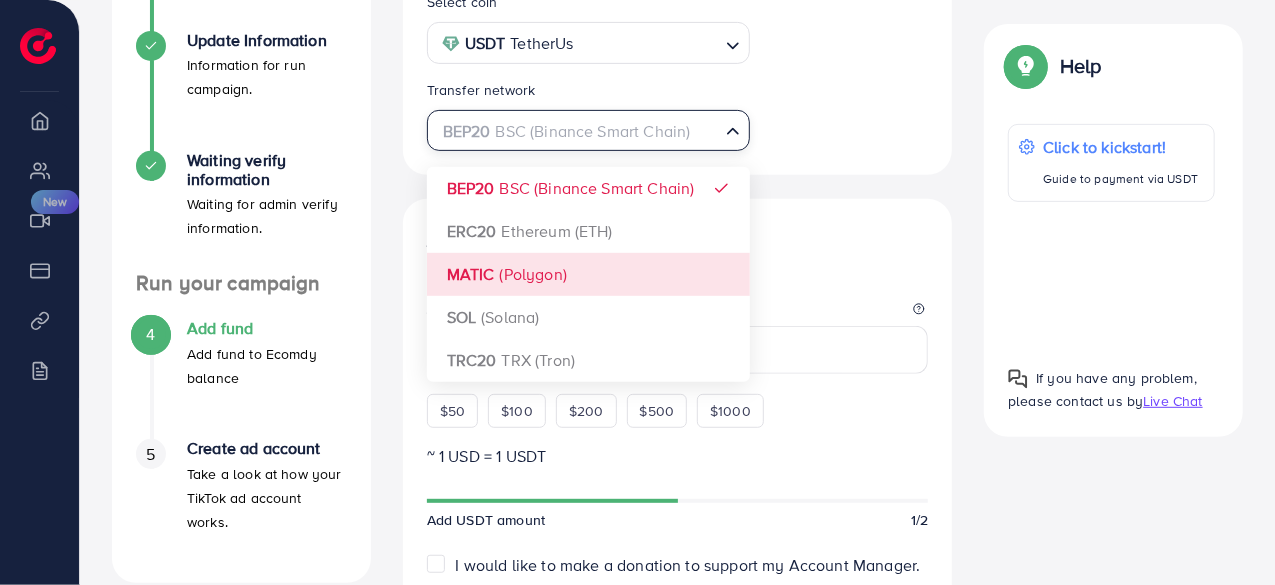 scroll, scrollTop: 364, scrollLeft: 0, axis: vertical 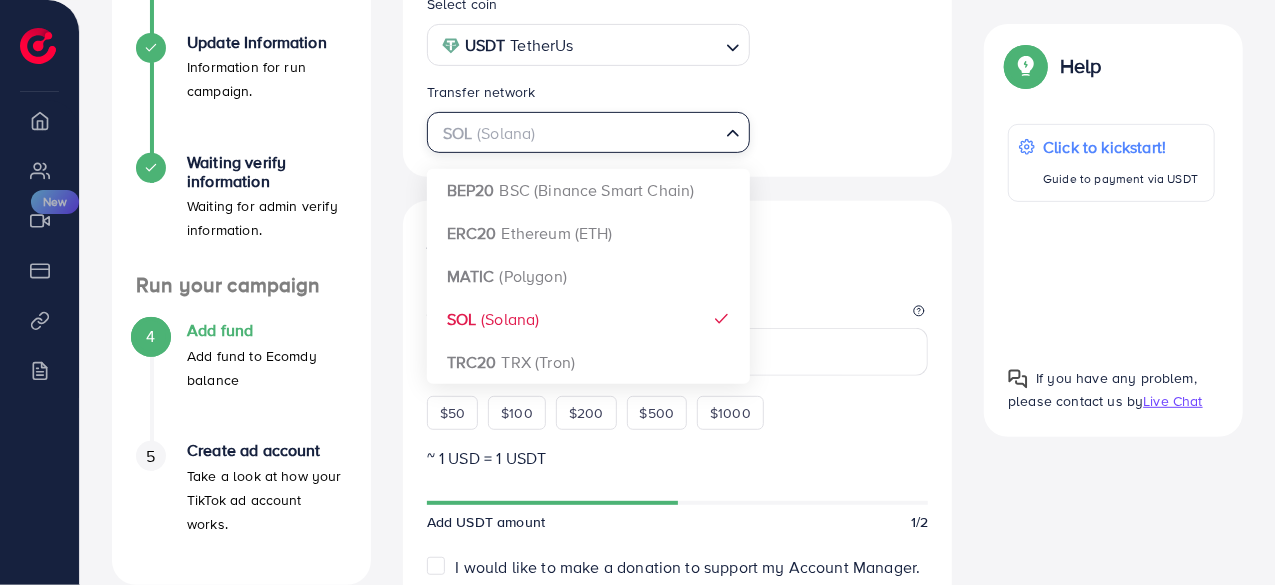 click at bounding box center [577, 133] 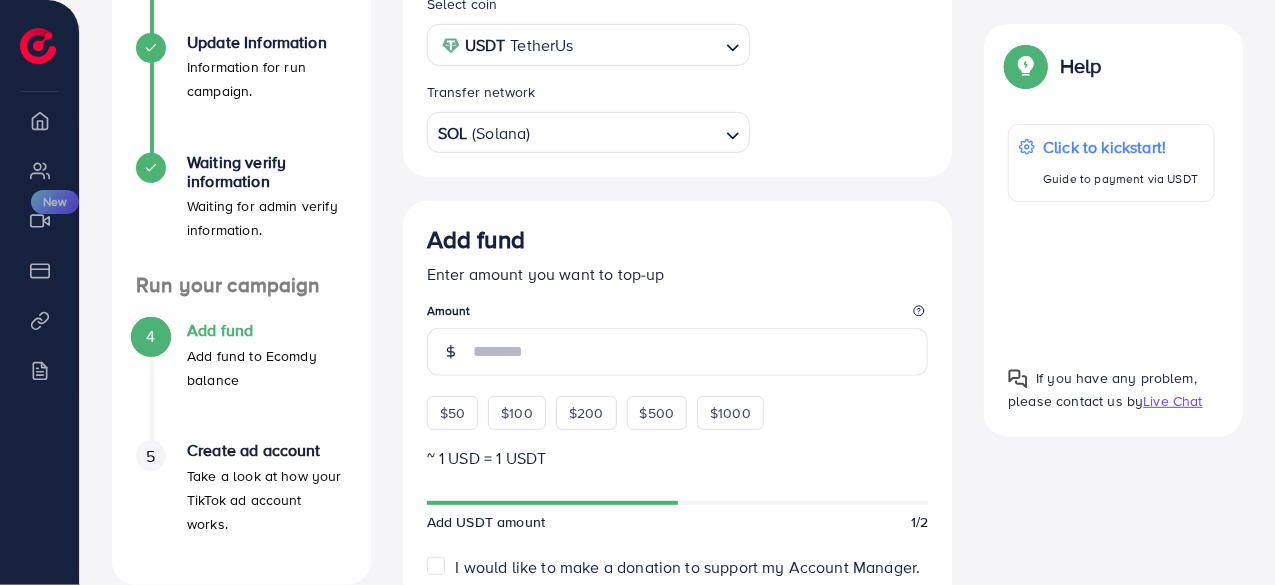 click on "Select coin   USDT TetherUs           Loading...     Transfer network   SOL (Solana)           Loading...     BEP20 BSC (Binance Smart Chain) ERC20 Ethereum (ETH) MATIC (Polygon) SOL (Solana) TRC20 TRX (Tron)        Add fund  Enter amount you want to top-up Amount $50 $100 $200 $500 $1000  ~ 1 USD = 1 USDT   Add USDT amount  1/2 I would like to make a donation to support my Account Manager. 5% 10% 15% 20%  Continue   Summary   Amount   --   Payment Method   --   Coin type   --   Tax   (3.00%)   --   Transfer network   --   Total Amount   --" at bounding box center [678, 531] 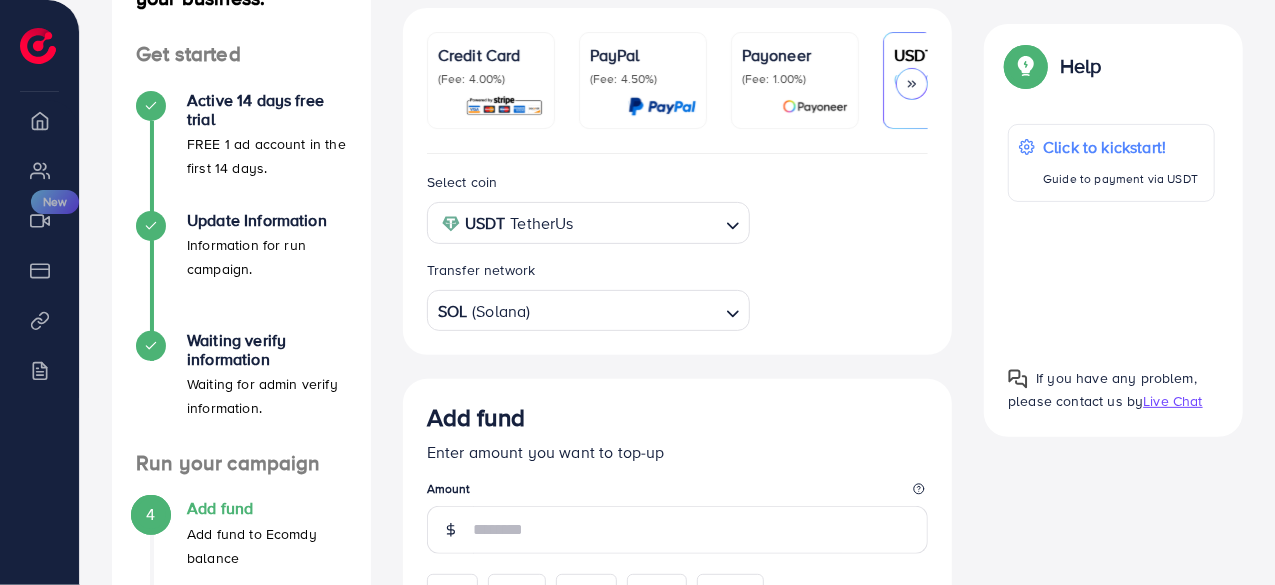 scroll, scrollTop: 172, scrollLeft: 0, axis: vertical 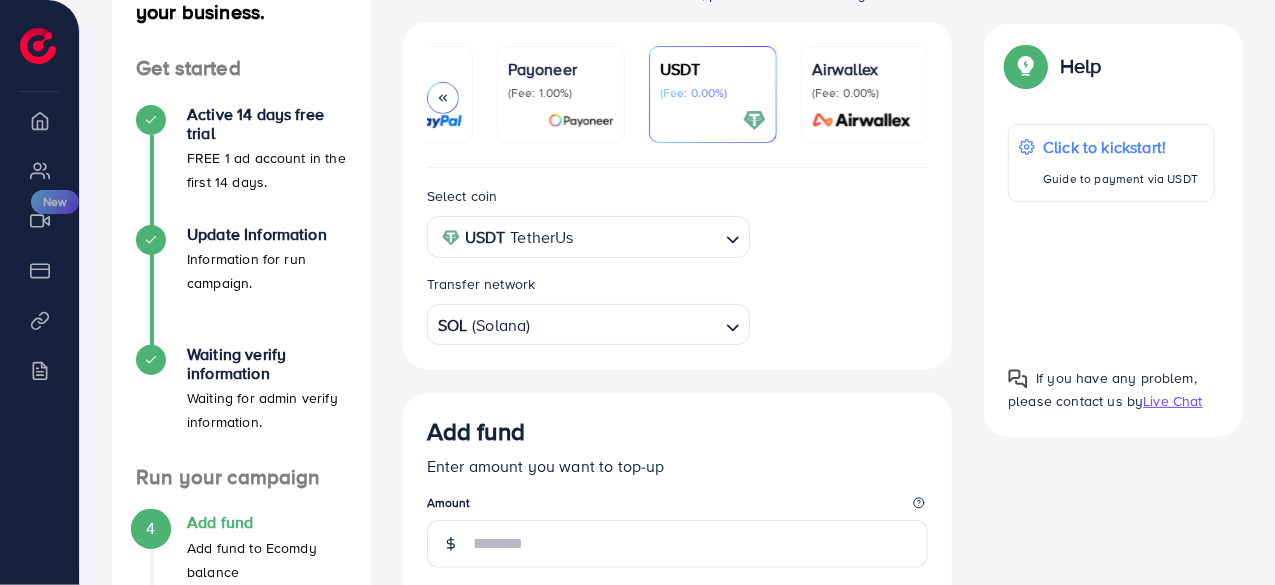 click on "(Fee: 0.00%)" at bounding box center [713, 93] 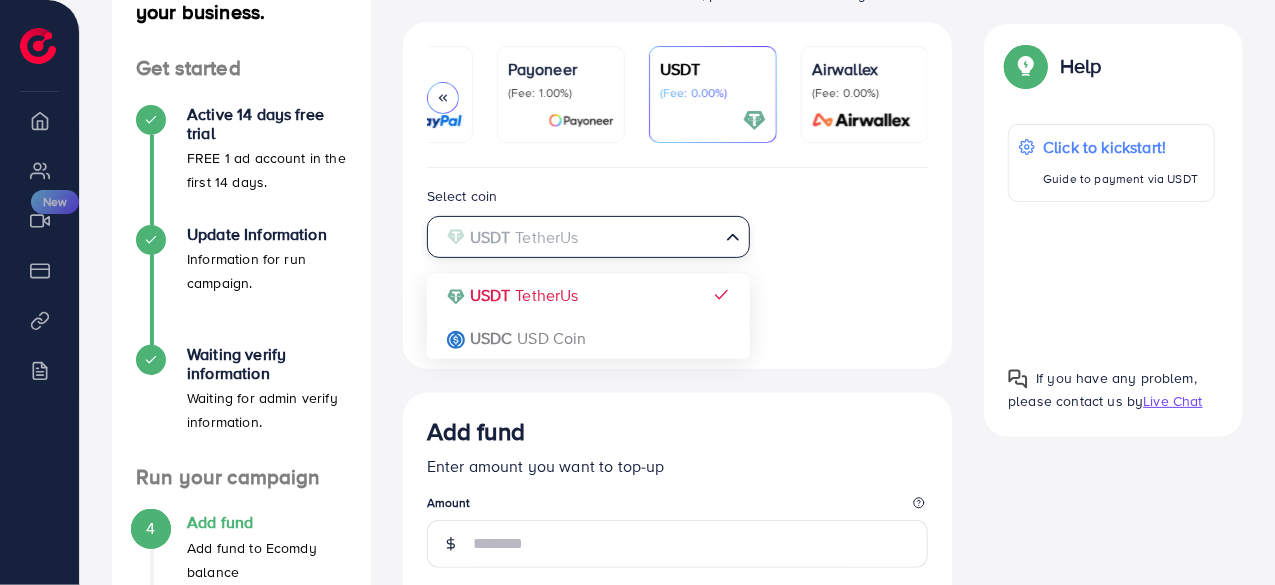 click at bounding box center (577, 237) 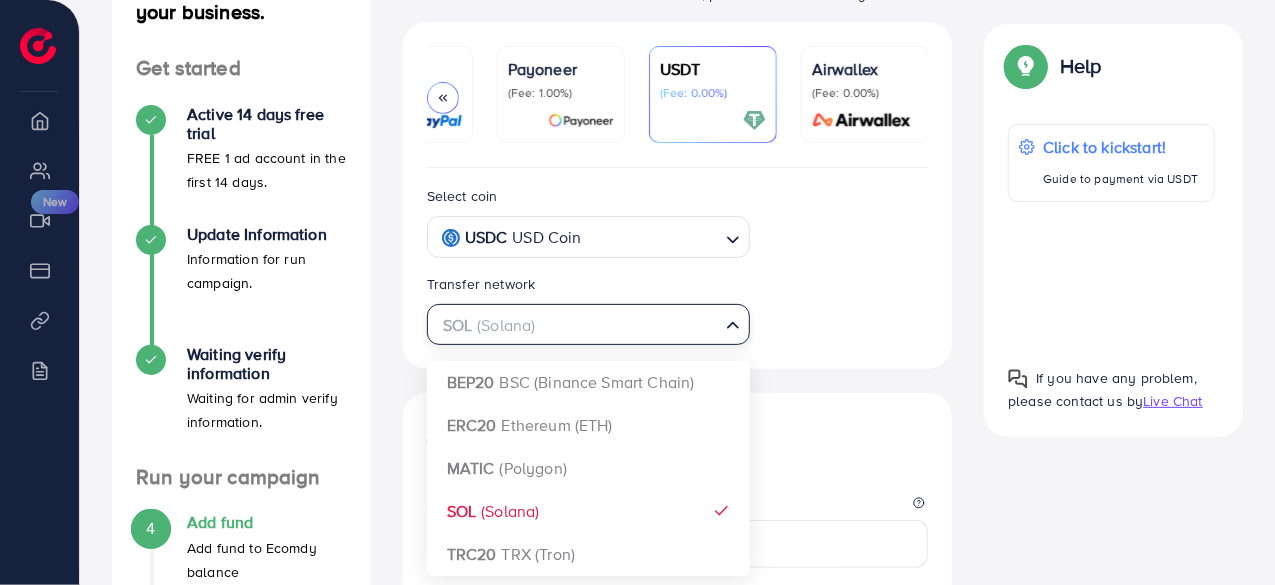 click at bounding box center [577, 325] 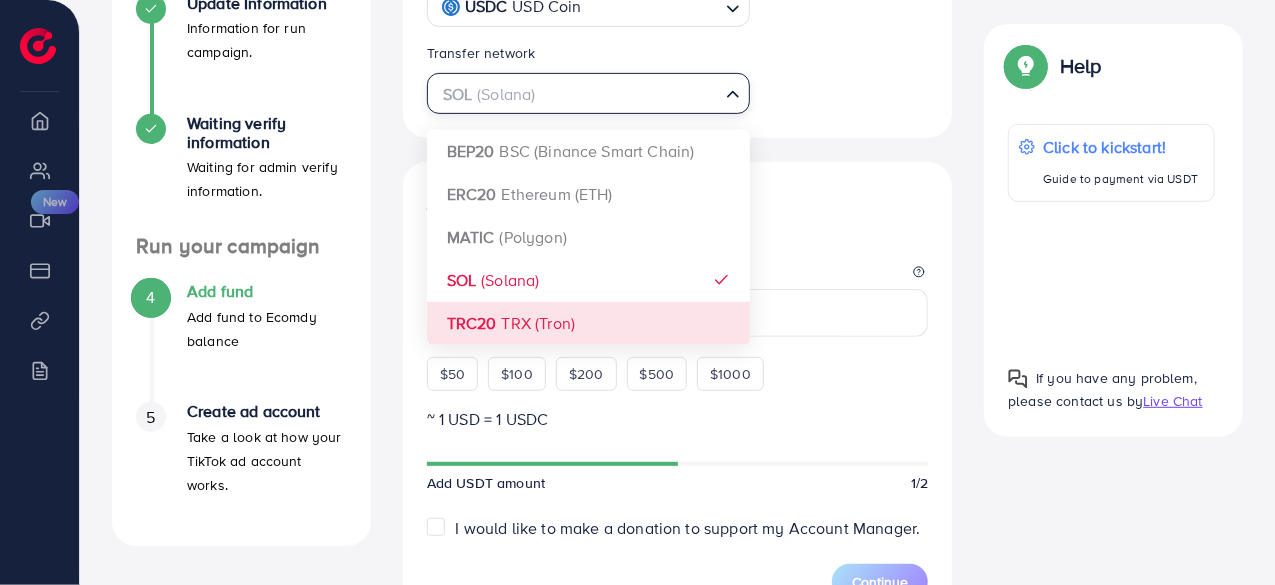scroll, scrollTop: 402, scrollLeft: 0, axis: vertical 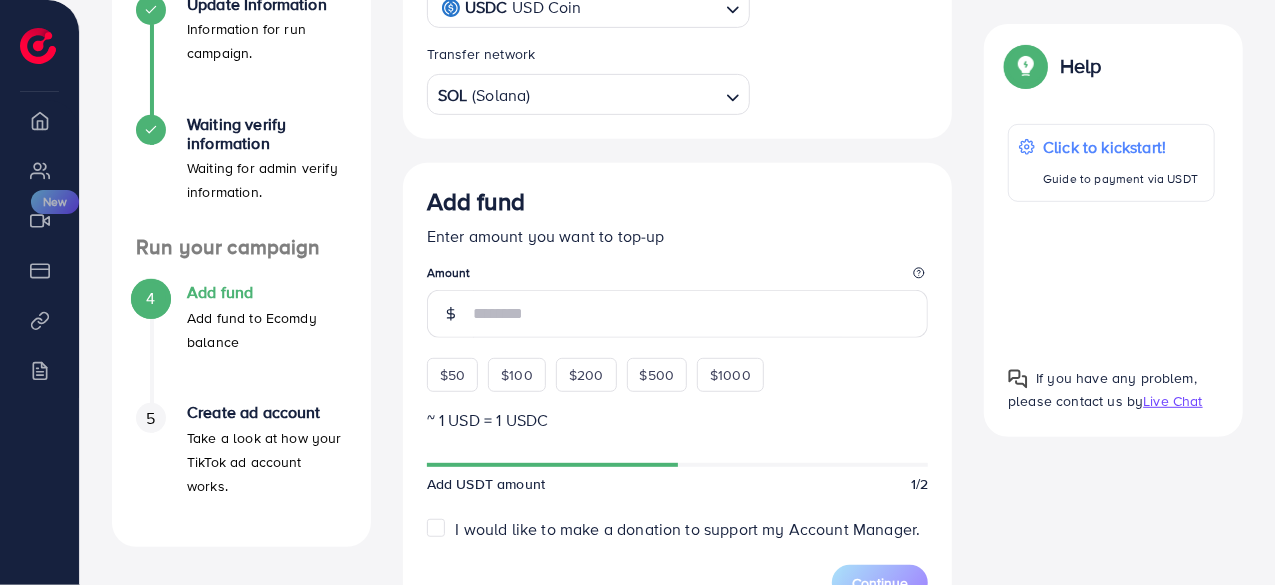 click on "Enter amount you want to top-up" at bounding box center [678, 236] 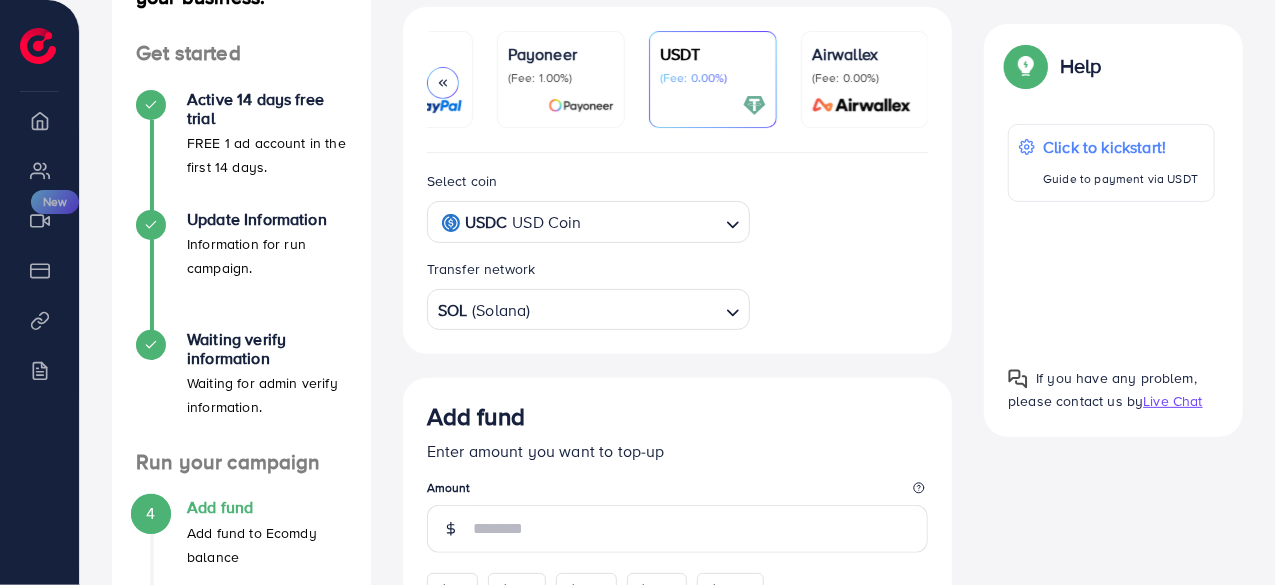scroll, scrollTop: 186, scrollLeft: 0, axis: vertical 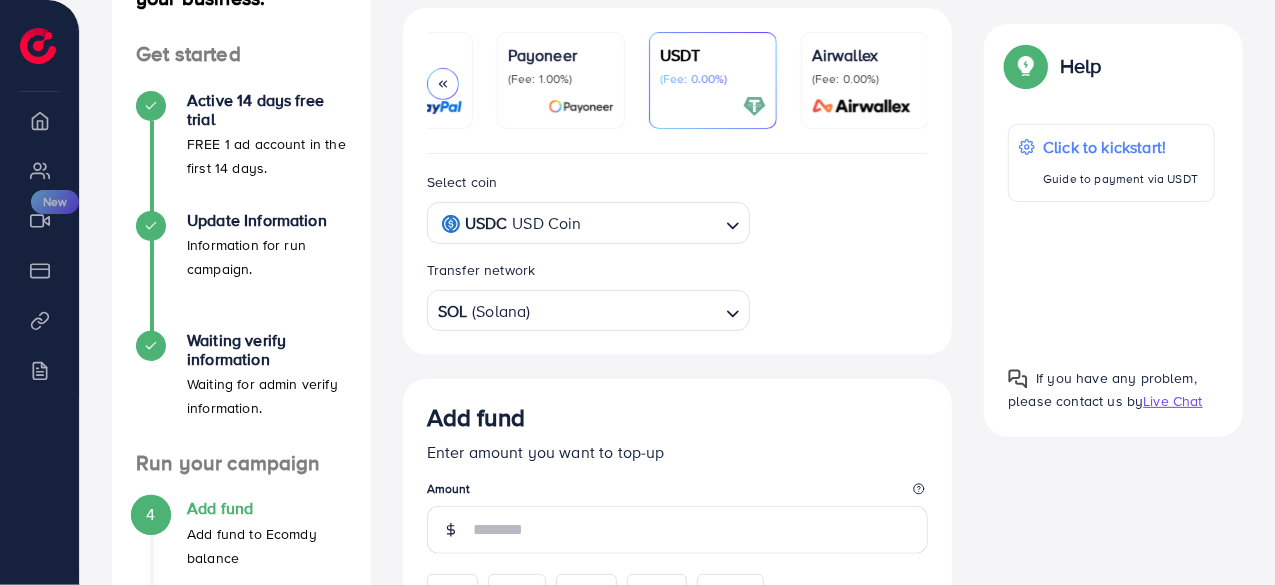 click on "USDT   (Fee: 0.00%)" at bounding box center [713, 80] 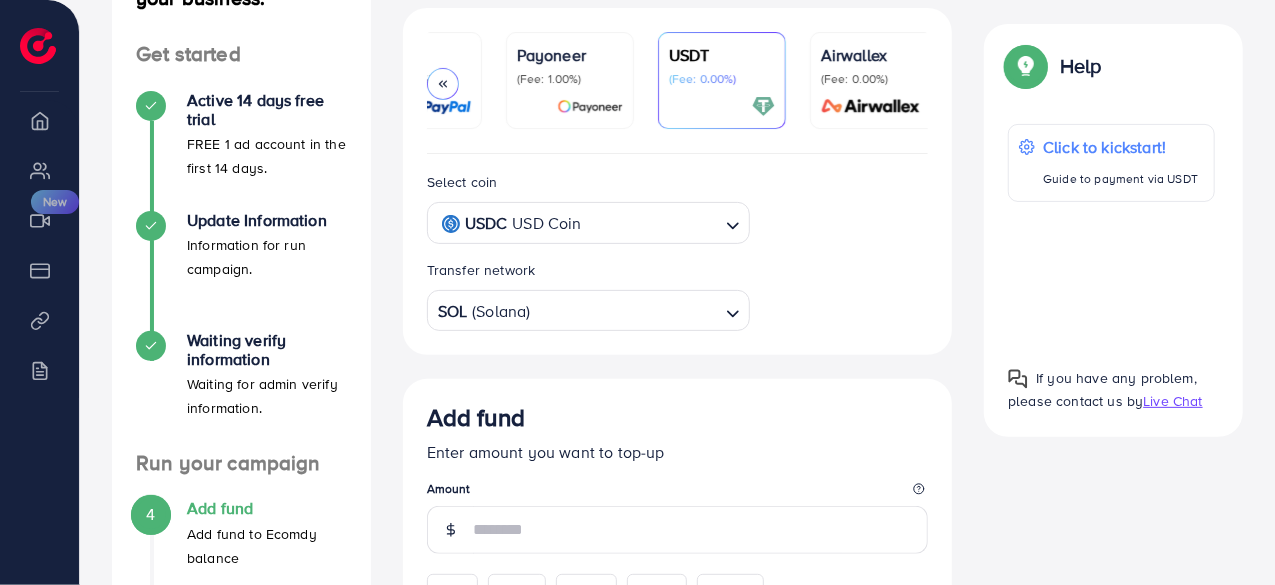 scroll, scrollTop: 0, scrollLeft: 234, axis: horizontal 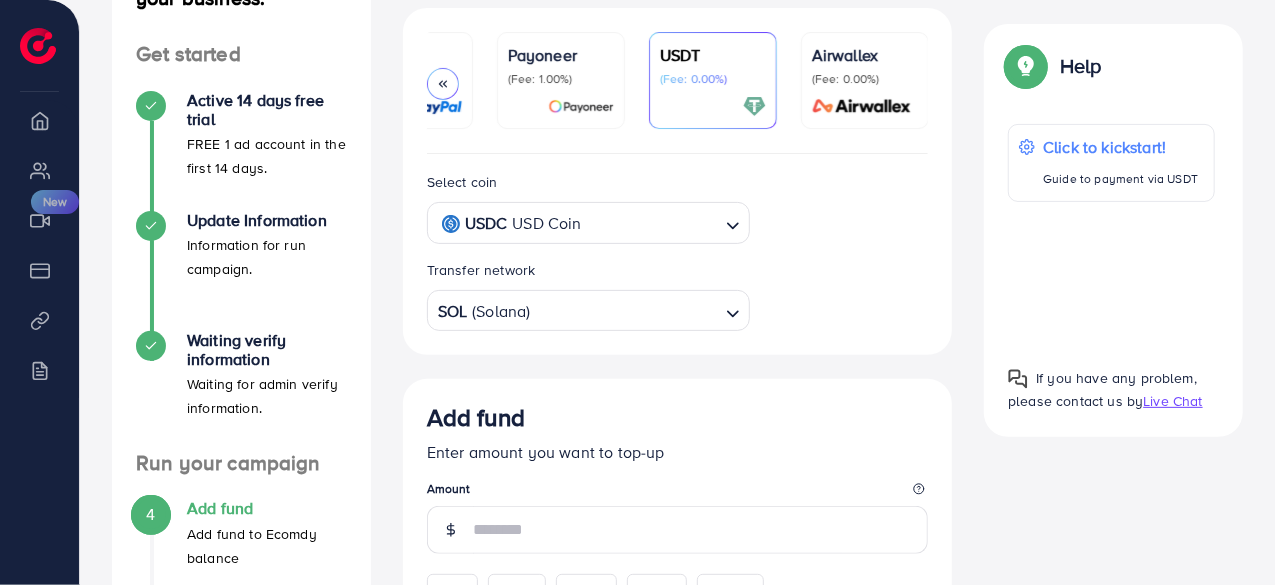 click on "USDT   (Fee: 0.00%)" at bounding box center (713, 80) 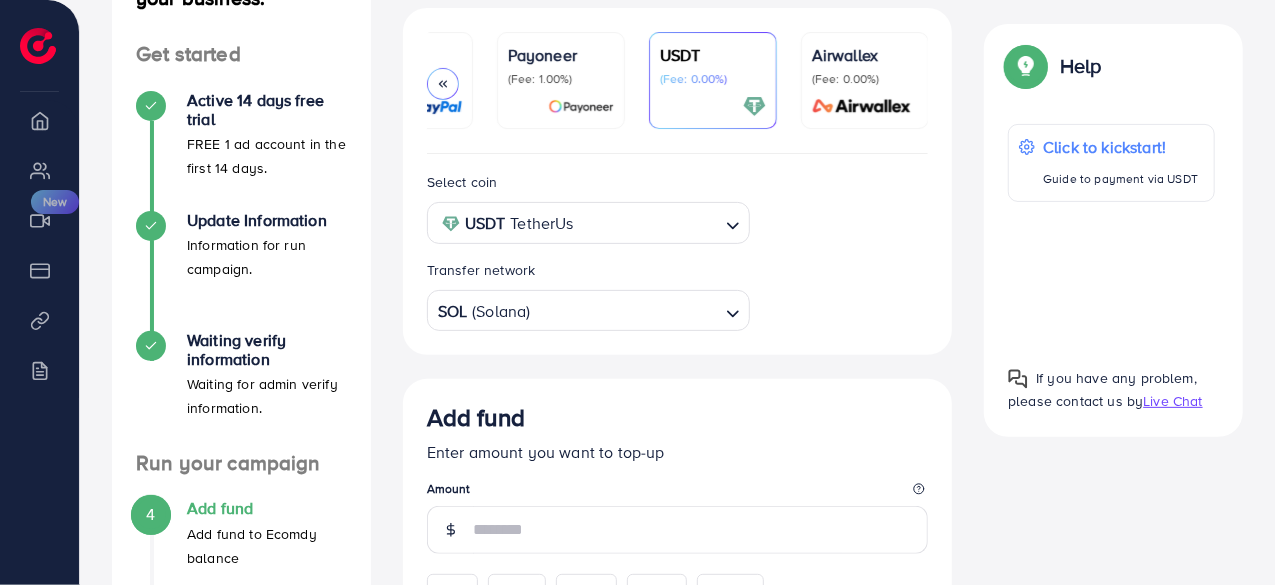 click at bounding box center (626, 311) 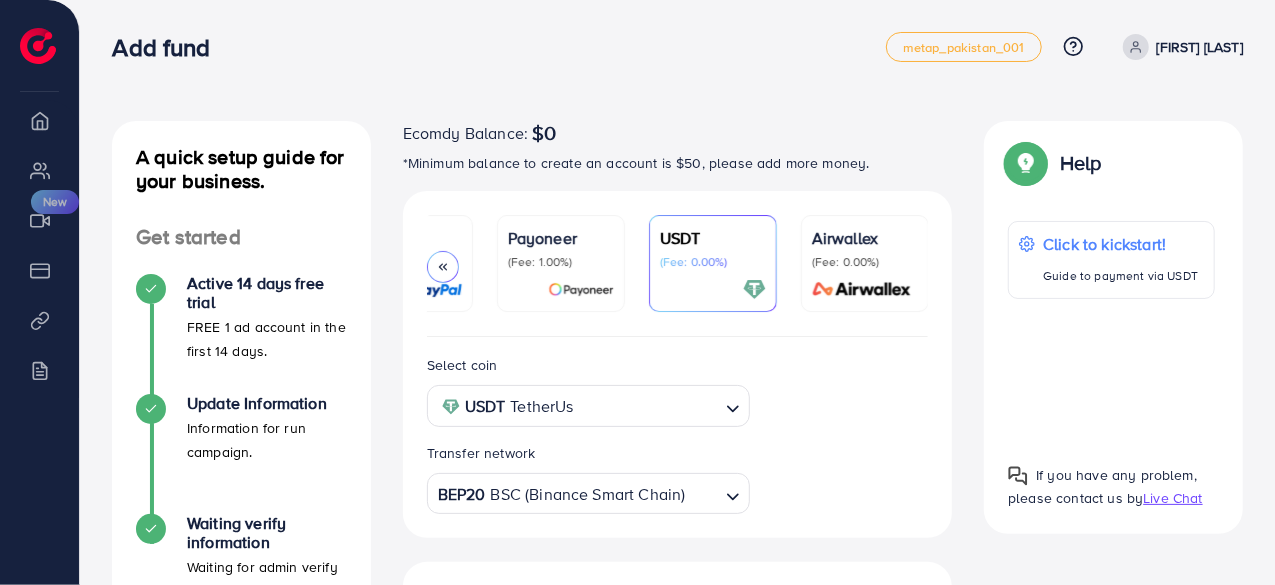 scroll, scrollTop: 0, scrollLeft: 0, axis: both 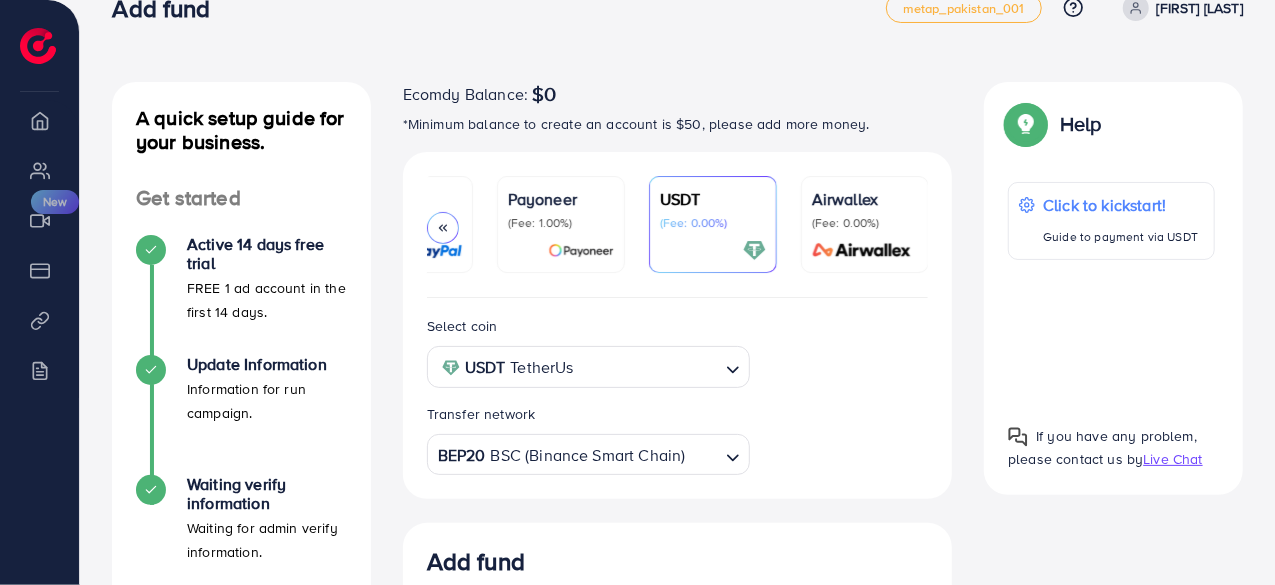 click on "USDT   (Fee: 0.00%)" at bounding box center [713, 209] 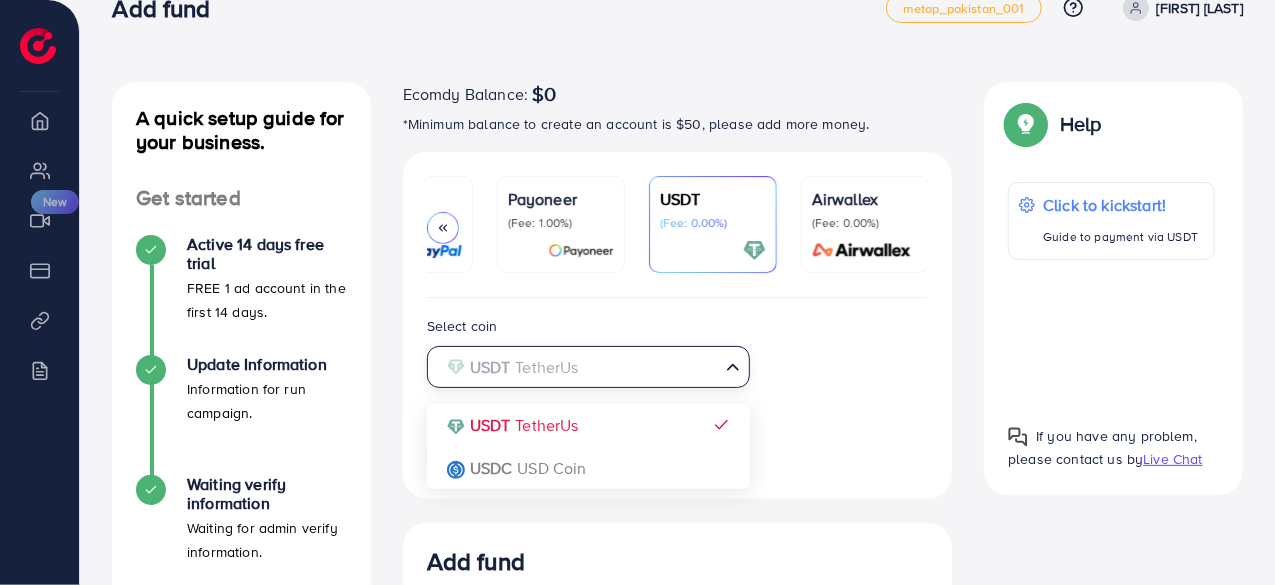 click at bounding box center [577, 367] 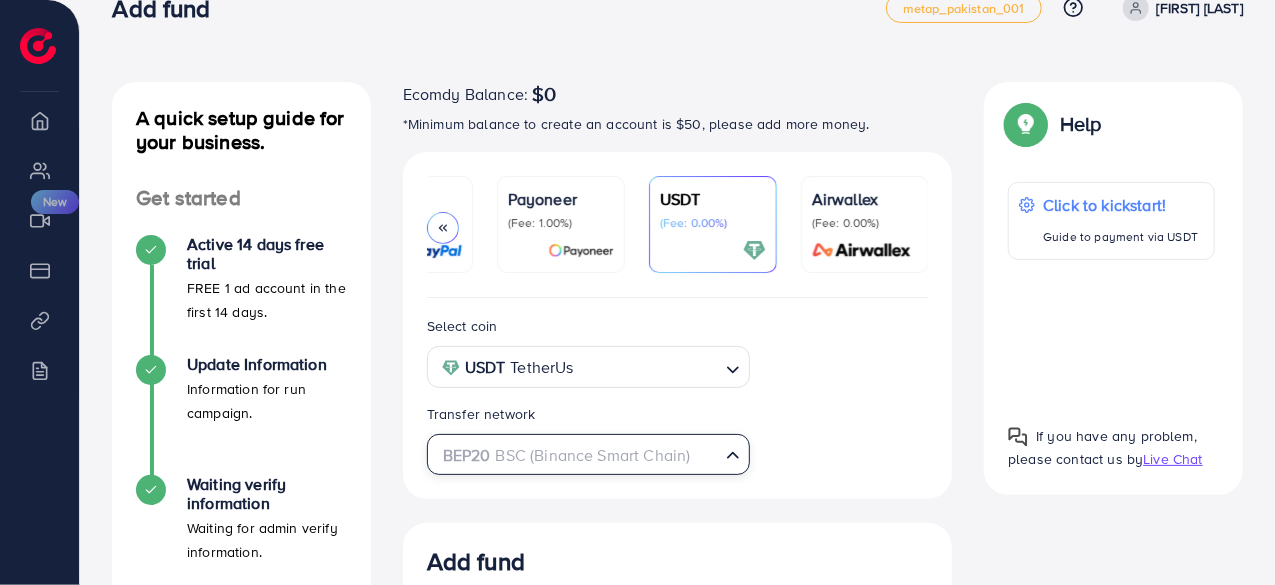 click on "BEP20 BSC (Binance Smart Chain)" at bounding box center [577, 453] 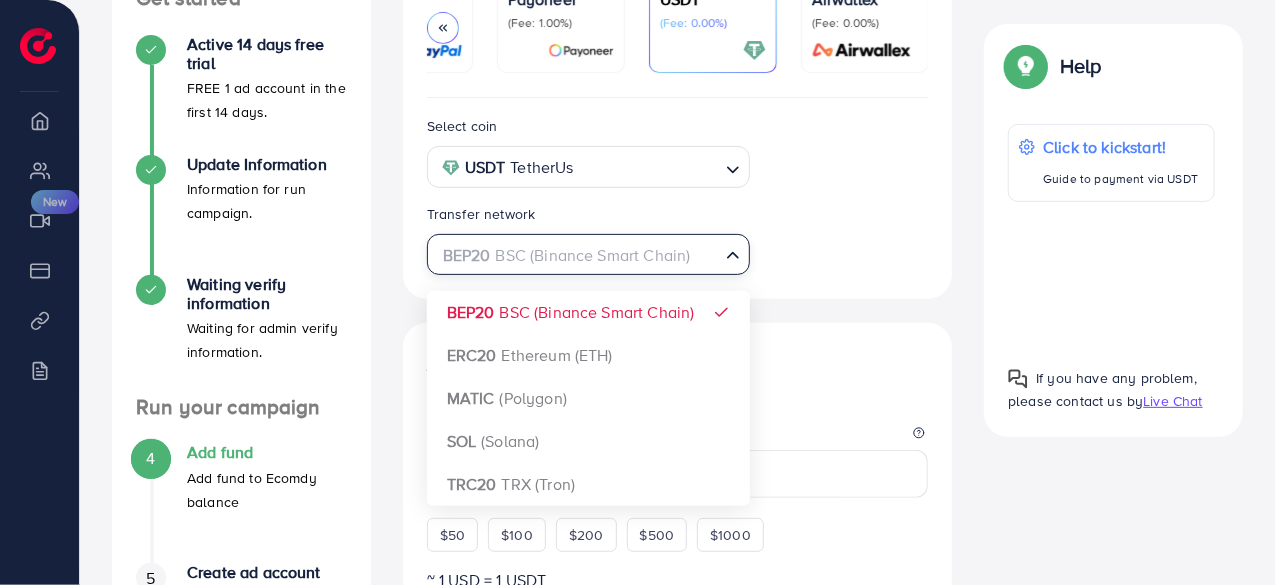 scroll, scrollTop: 240, scrollLeft: 0, axis: vertical 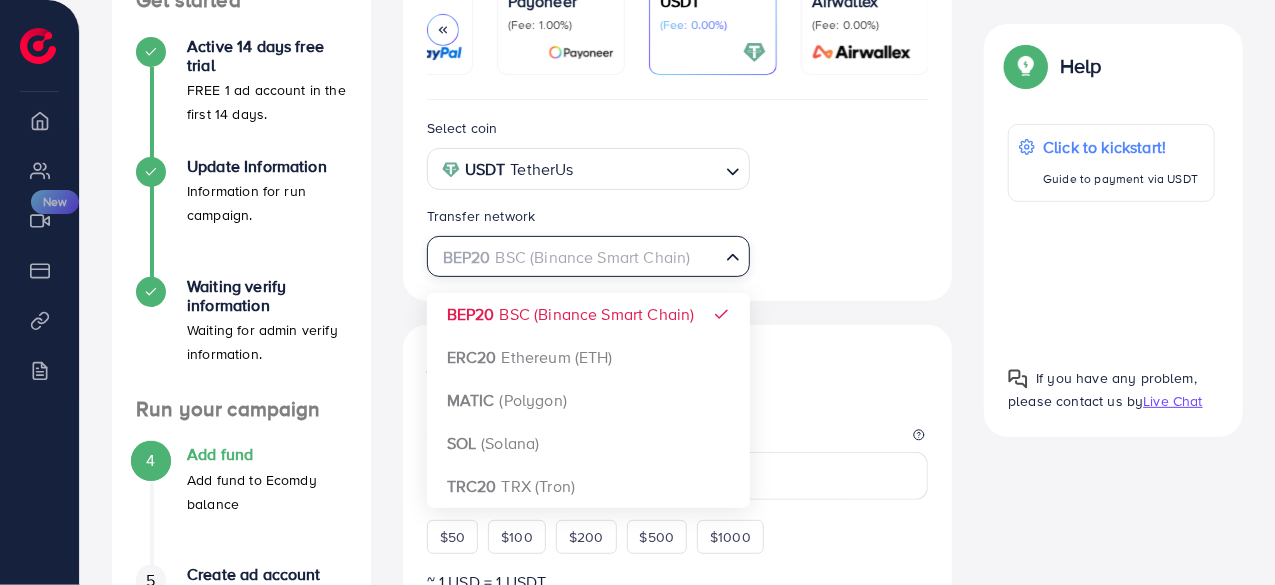 click at bounding box center (577, 257) 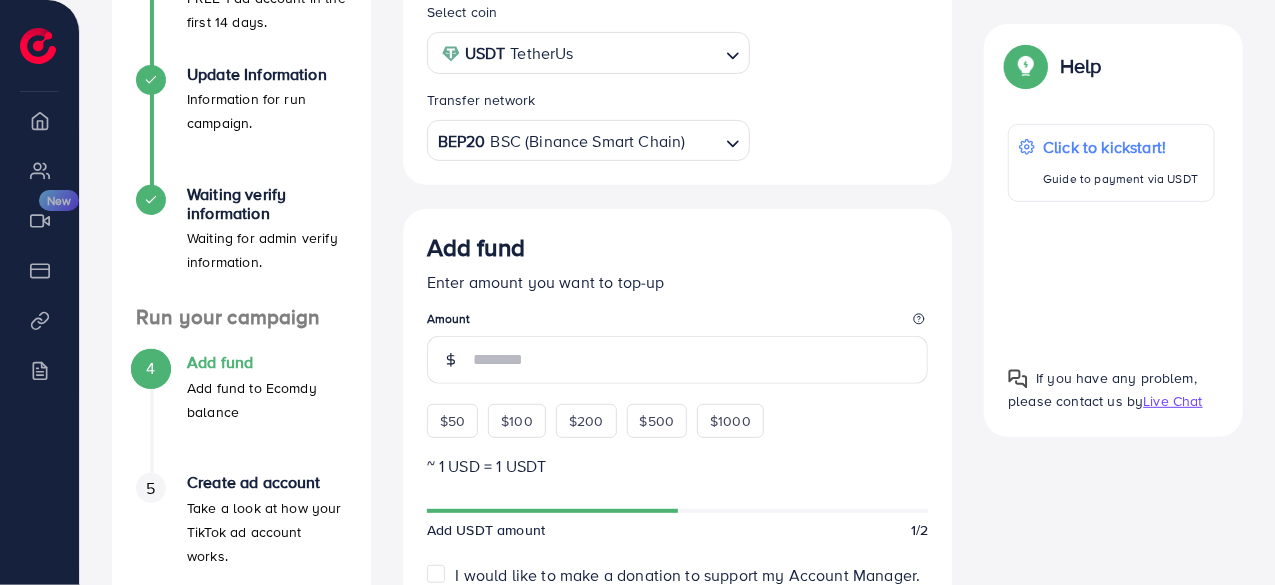 scroll, scrollTop: 232, scrollLeft: 0, axis: vertical 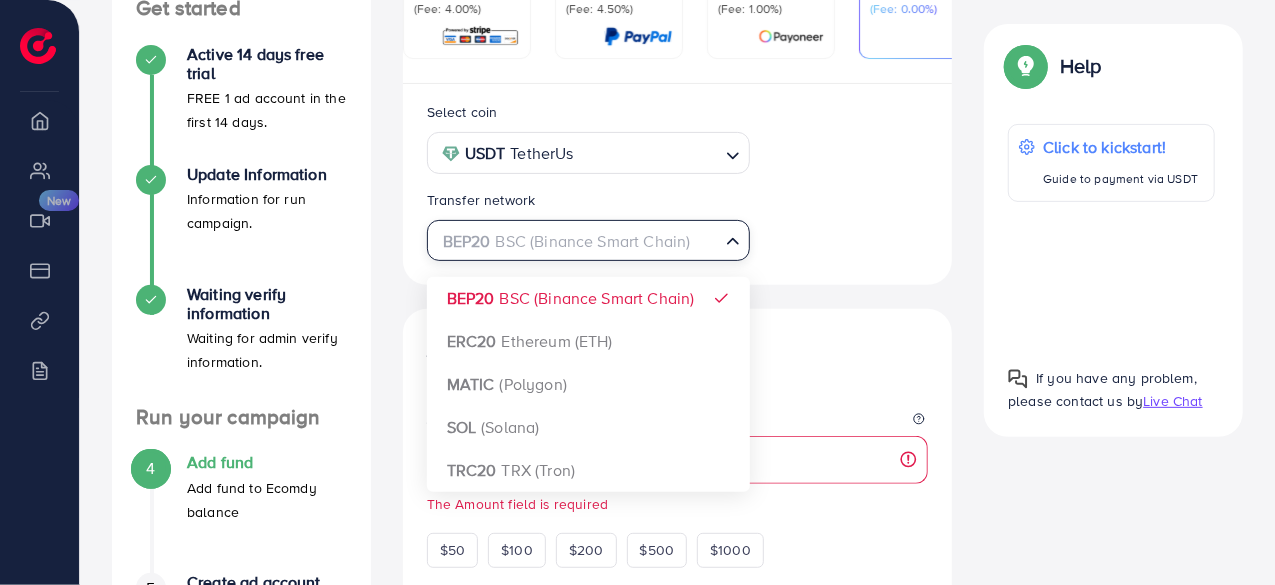 click on "BEP20 BSC (Binance Smart Chain)           Loading..." at bounding box center (589, 240) 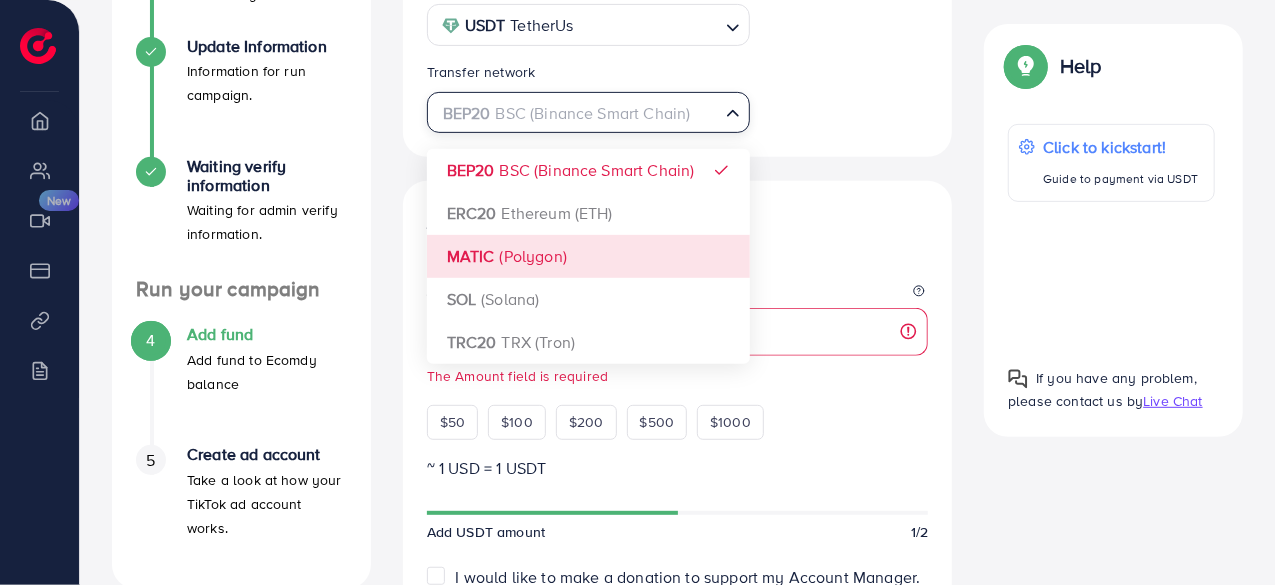 scroll, scrollTop: 358, scrollLeft: 0, axis: vertical 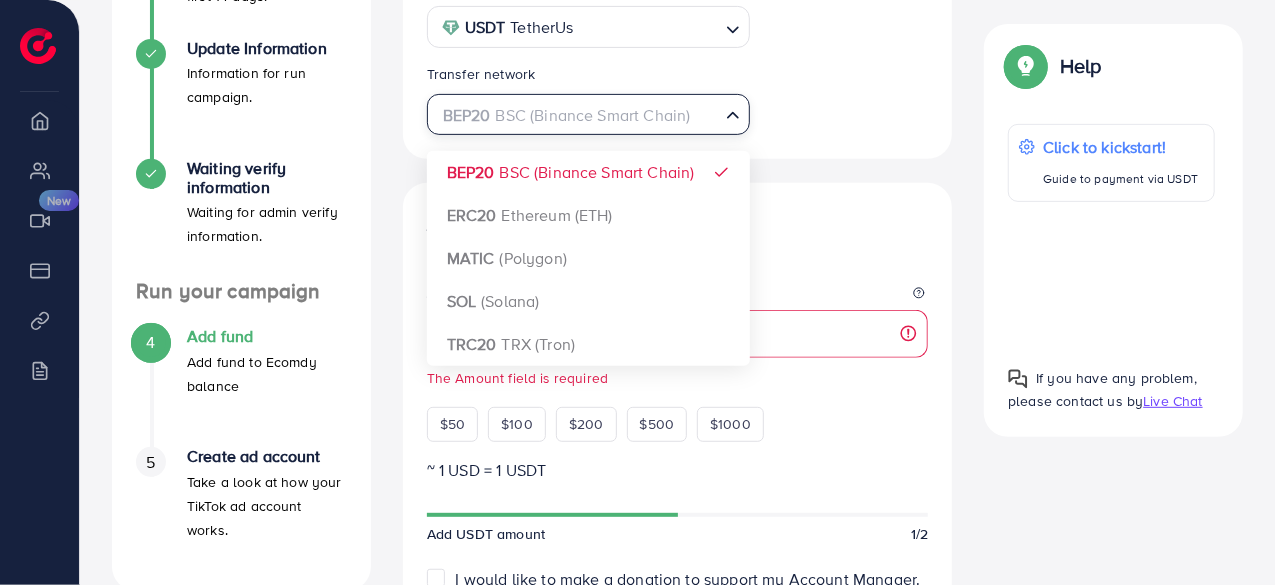 click at bounding box center (577, 115) 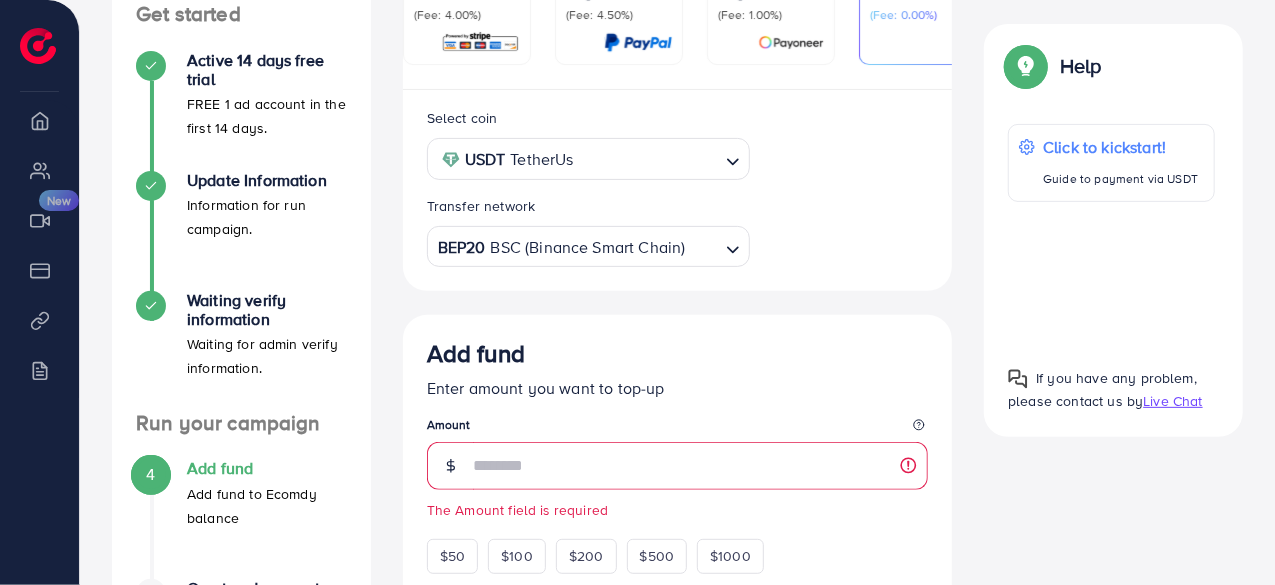 click on "Select coin   USDT TetherUs           Loading..." at bounding box center (589, 143) 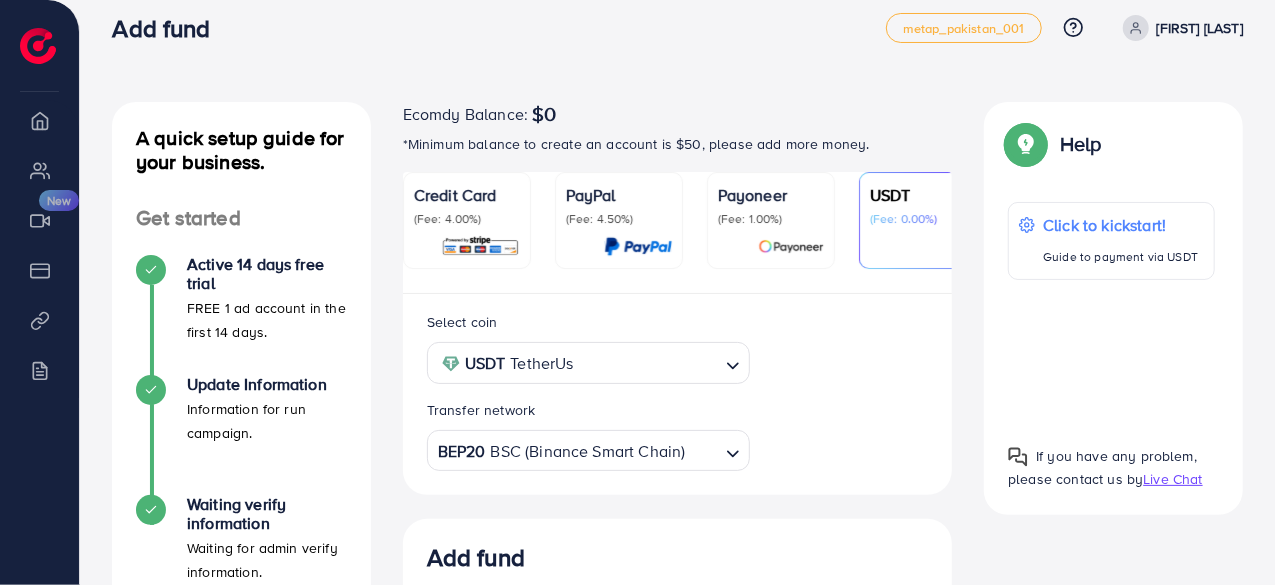scroll, scrollTop: 0, scrollLeft: 0, axis: both 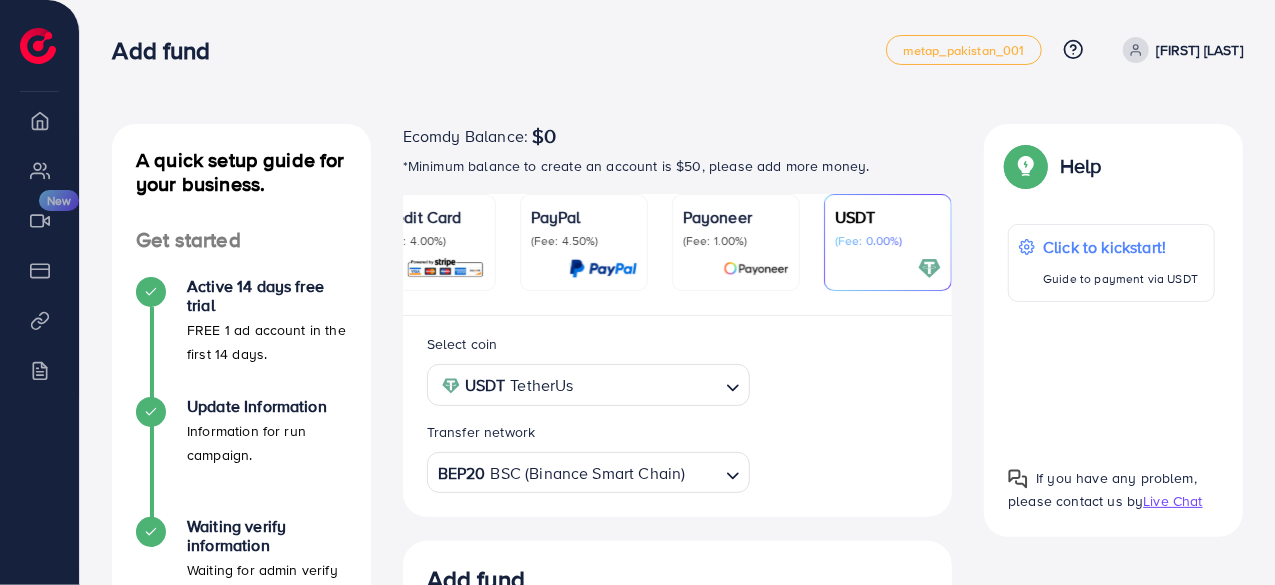 click on "Payoneer" at bounding box center (736, 217) 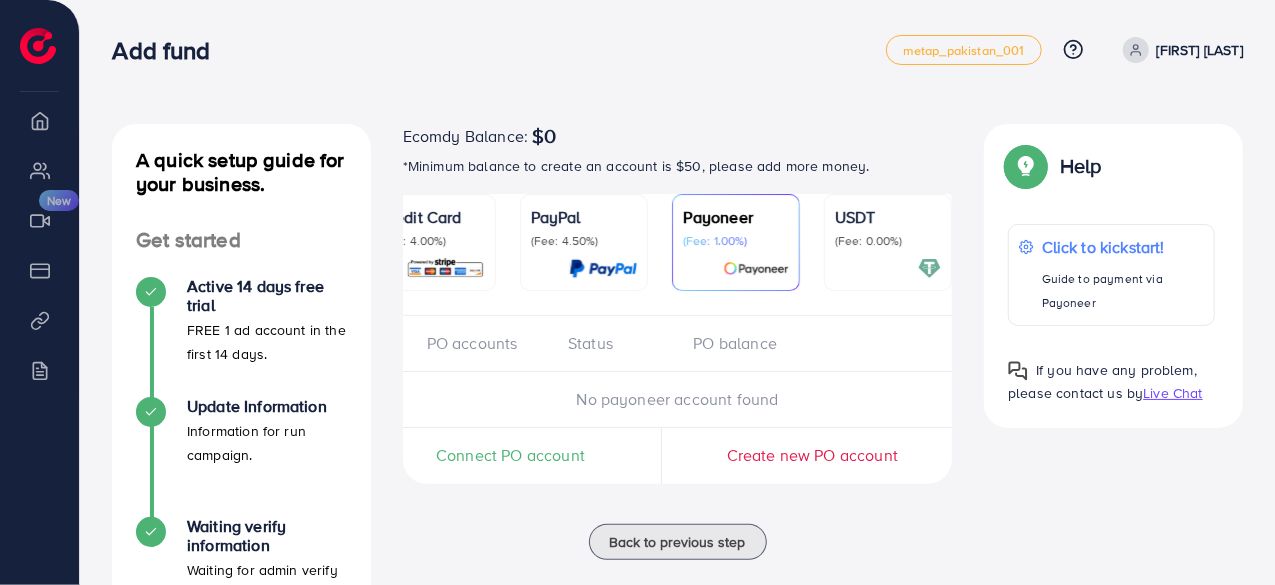 click on "USDT" at bounding box center [888, 217] 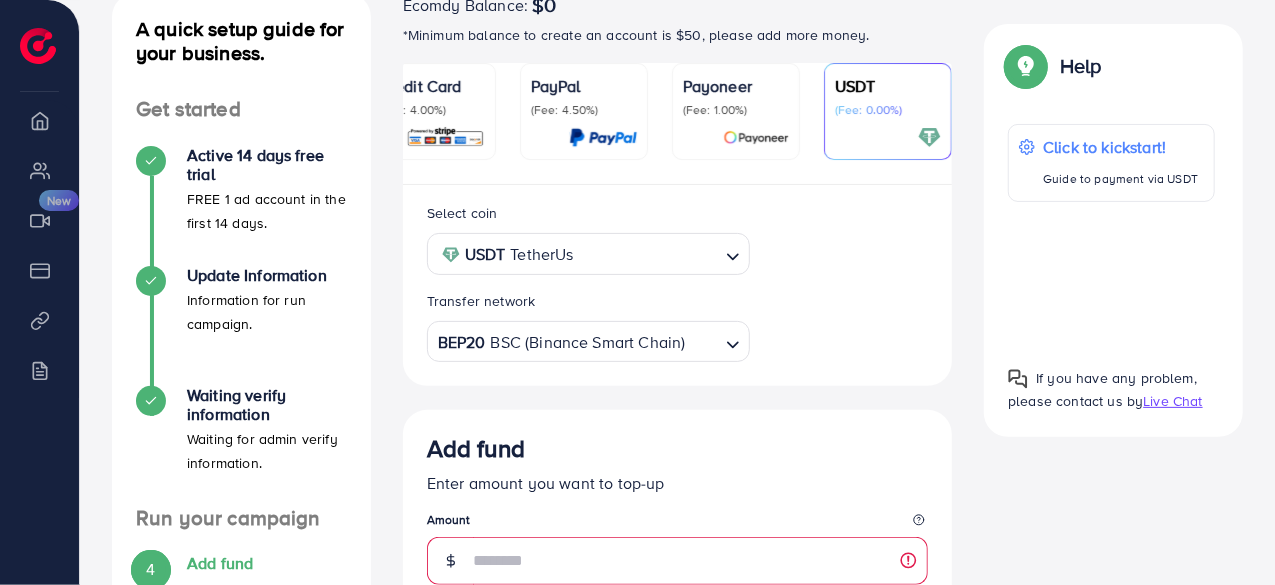 scroll, scrollTop: 130, scrollLeft: 0, axis: vertical 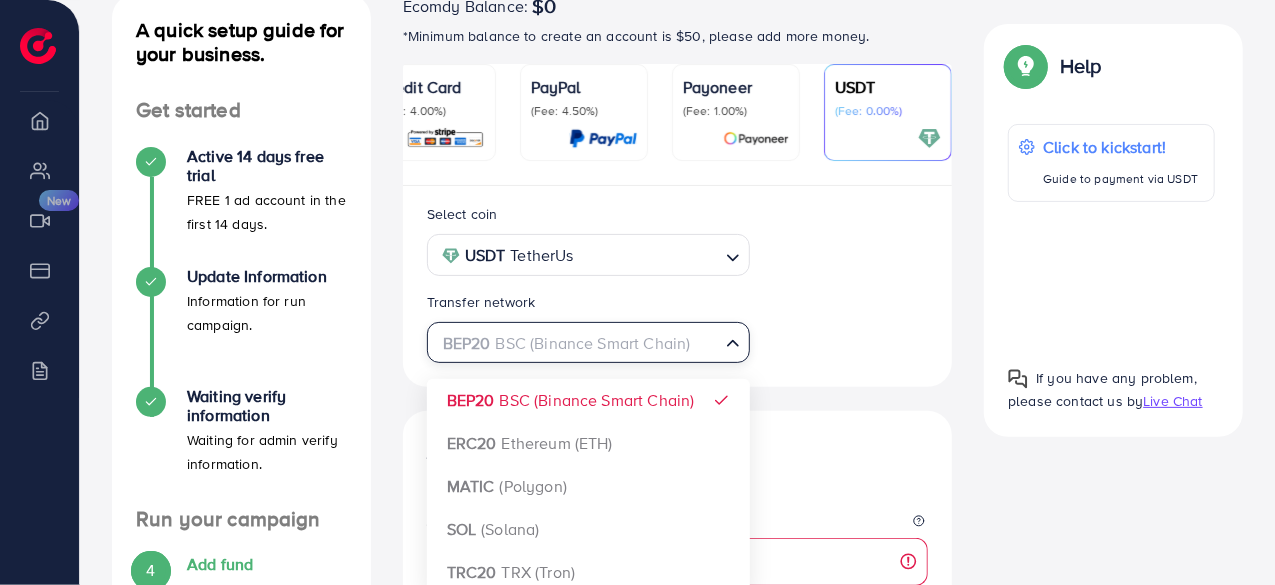 click on "BEP20 BSC (Binance Smart Chain)" at bounding box center (577, 341) 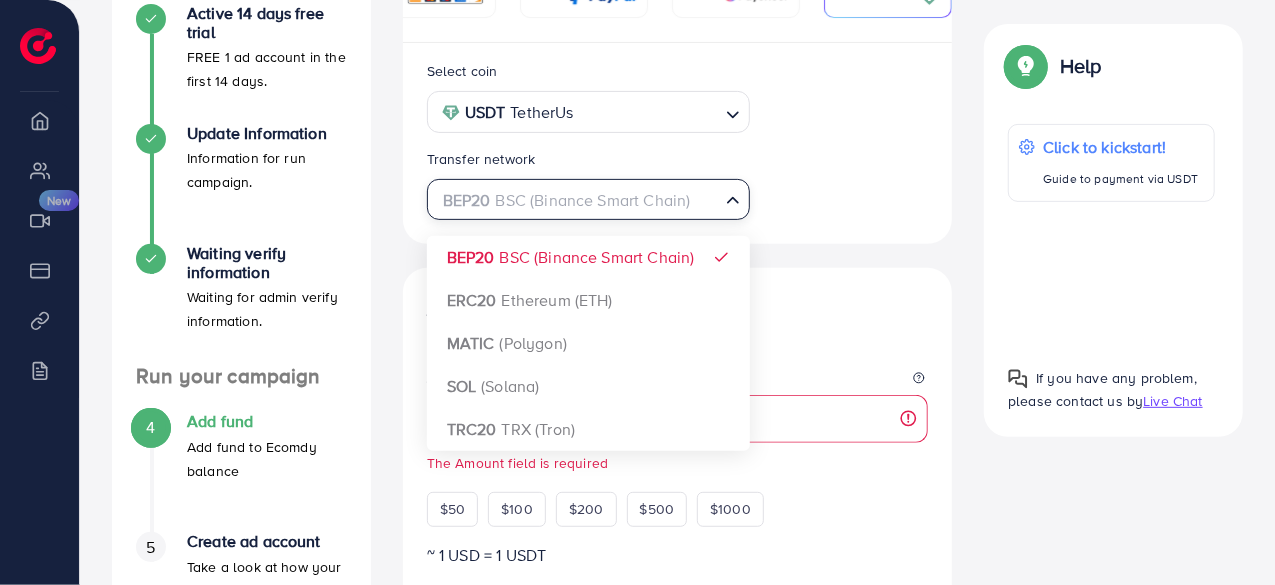 scroll, scrollTop: 272, scrollLeft: 0, axis: vertical 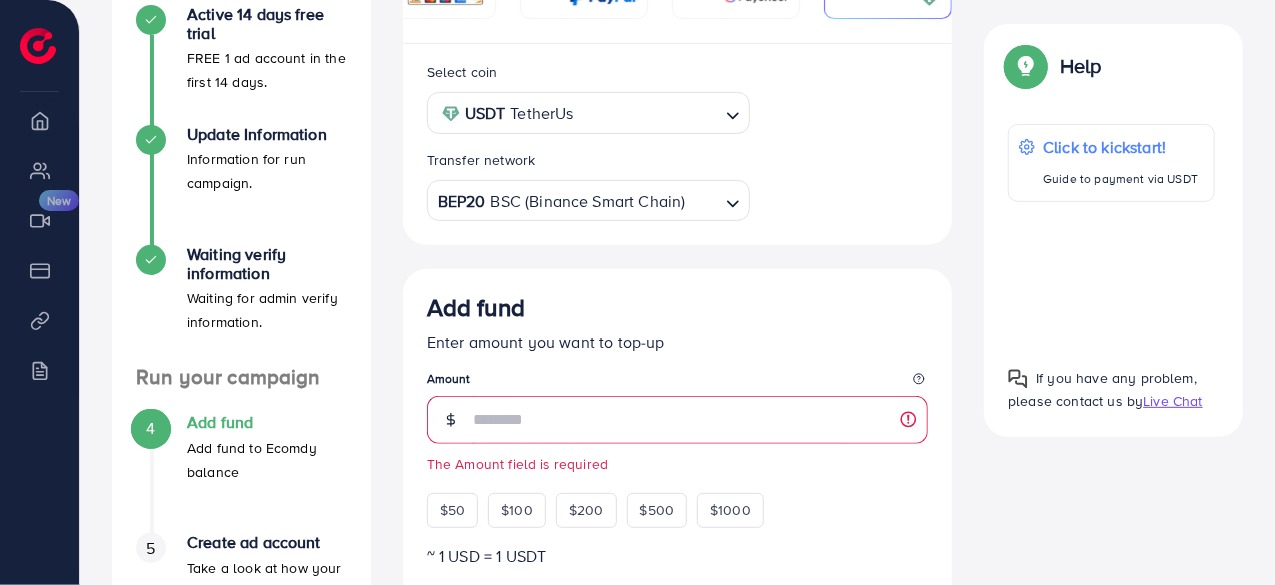 click on "Select coin   USDT TetherUs           Loading...     Transfer network   BEP20 BSC (Binance Smart Chain)           Loading...     BEP20 BSC (Binance Smart Chain) ERC20 Ethereum (ETH) MATIC (Polygon) SOL (Solana) TRC20 TRX (Tron)" at bounding box center (678, 140) 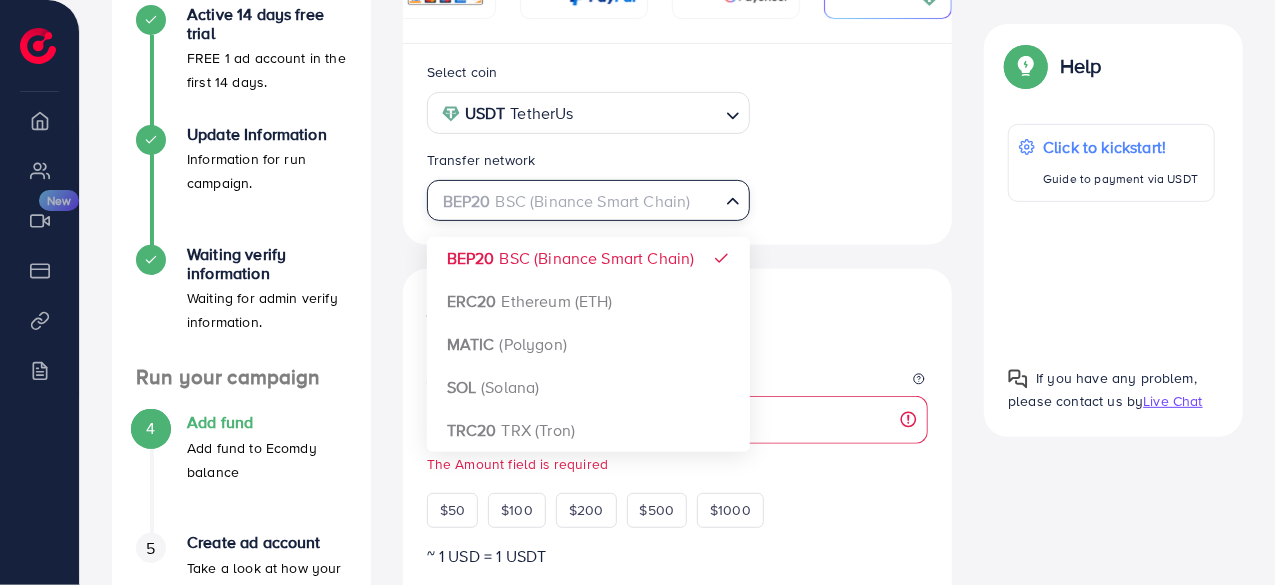 click on "Add fund  Enter amount you want to top-up Amount  The Amount field is required  $50 $100 $200 $500 $1000  ~ 1 USD = 1 USDT   Add USDT amount  1/2 I would like to make a donation to support my Account Manager. 5% 10% 15% 20%  Continue   Summary   Amount   --   Payment Method   --   Coin type   --   Tax   (3.00%)   --   Transfer network   --   Total Amount   --" at bounding box center (678, 726) 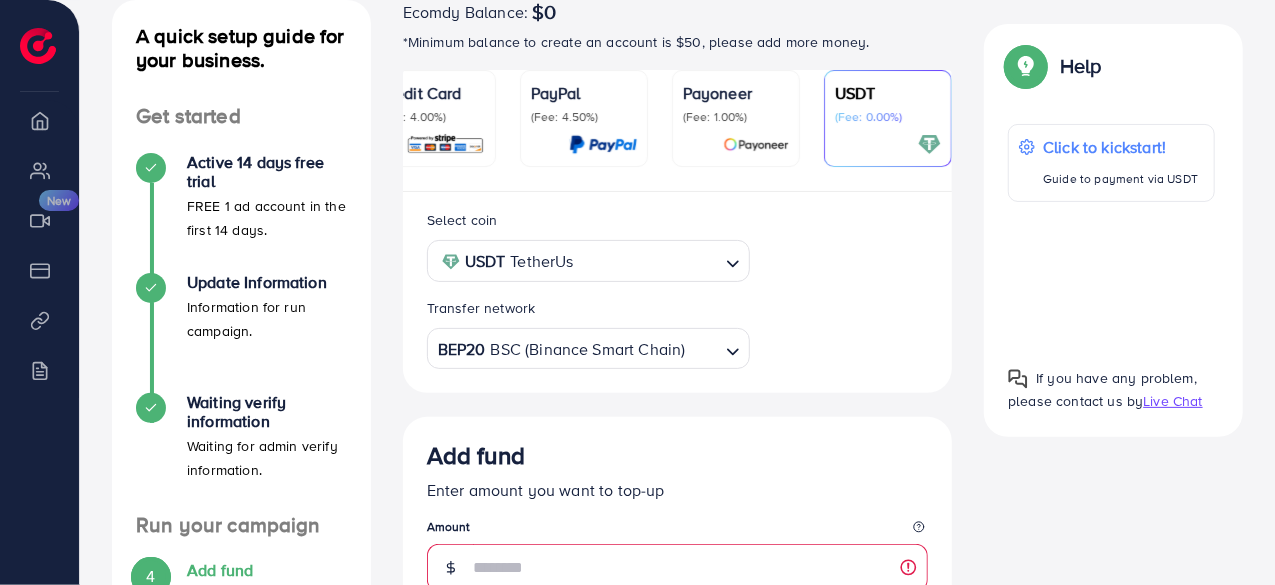 scroll, scrollTop: 134, scrollLeft: 0, axis: vertical 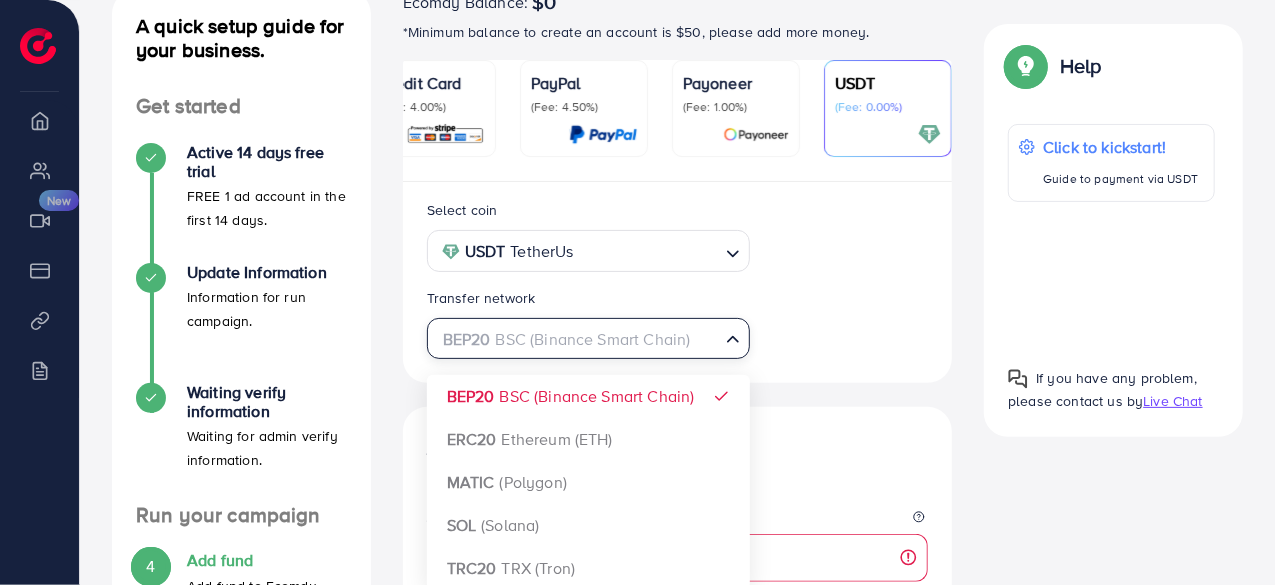 click 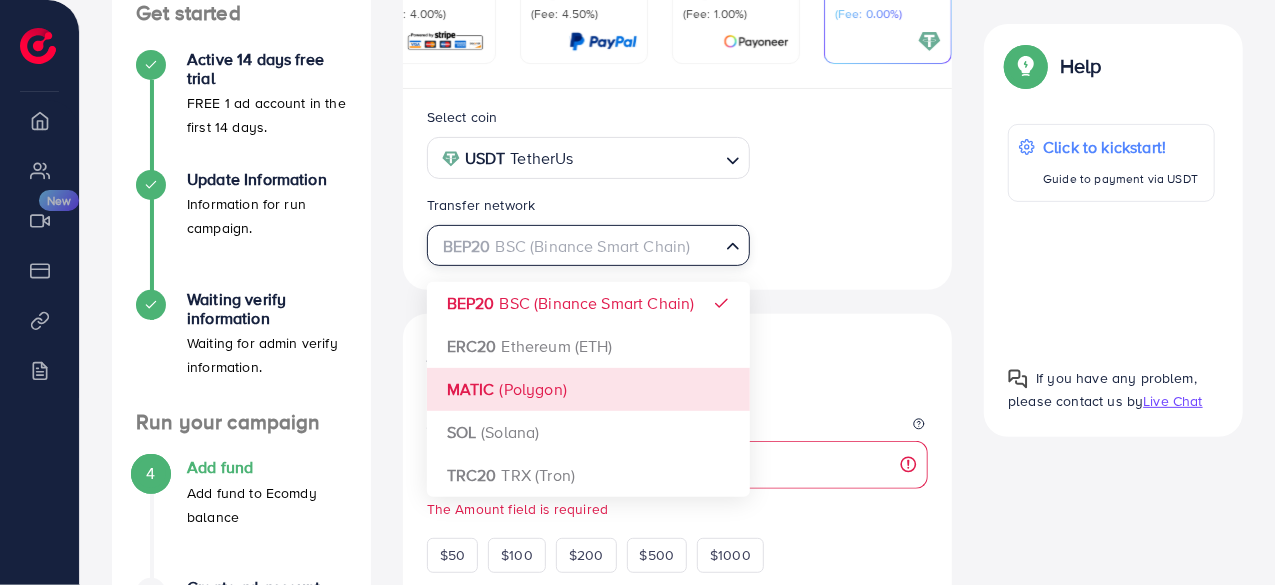 scroll, scrollTop: 243, scrollLeft: 0, axis: vertical 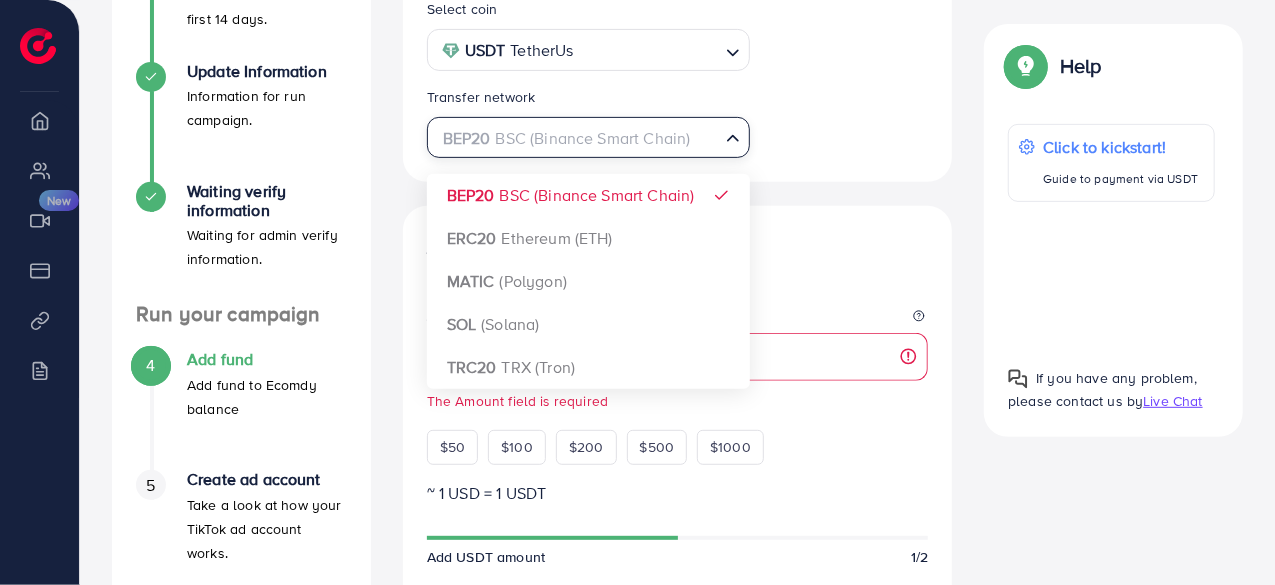 click at bounding box center (577, 138) 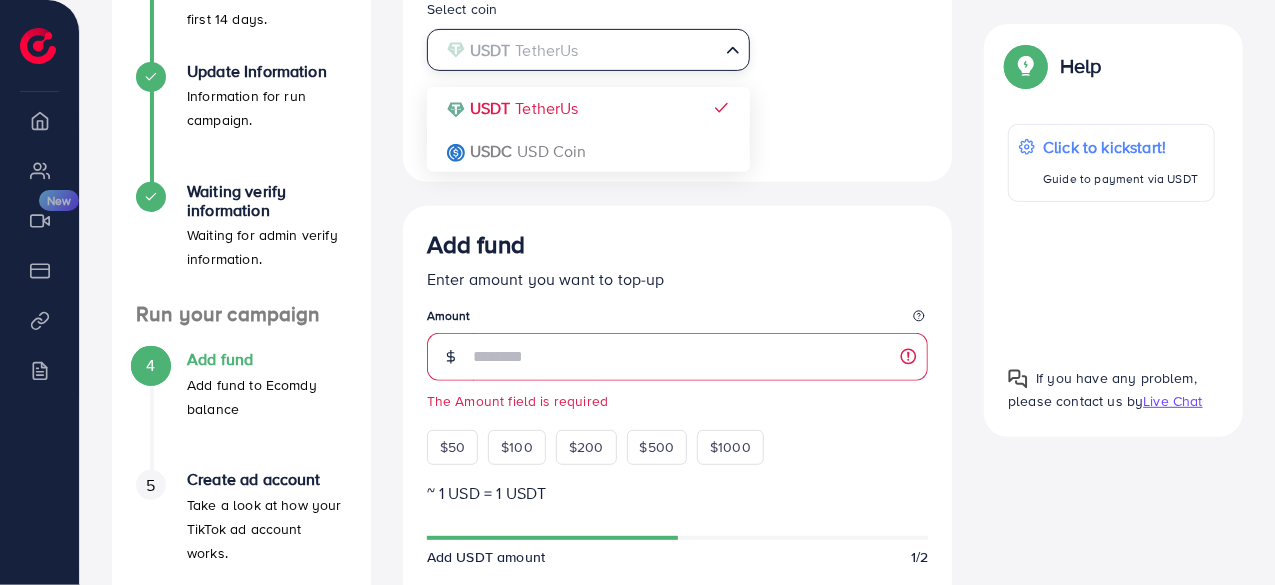 click on "USDT TetherUs" at bounding box center [577, 48] 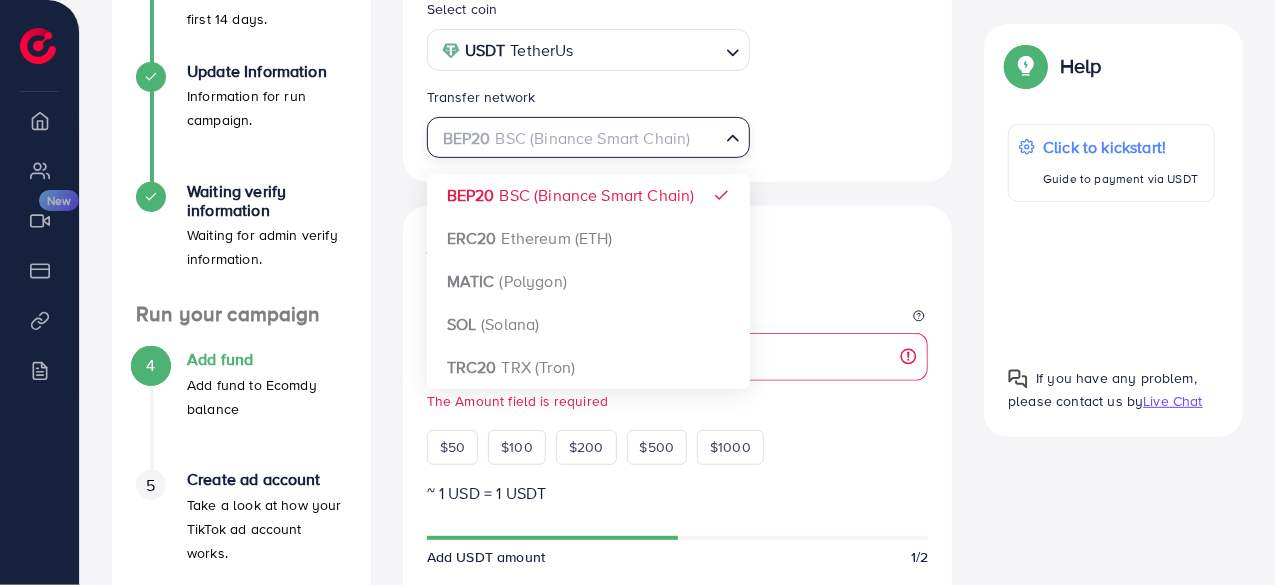 click on "BEP20 BSC (Binance Smart Chain)" at bounding box center [577, 136] 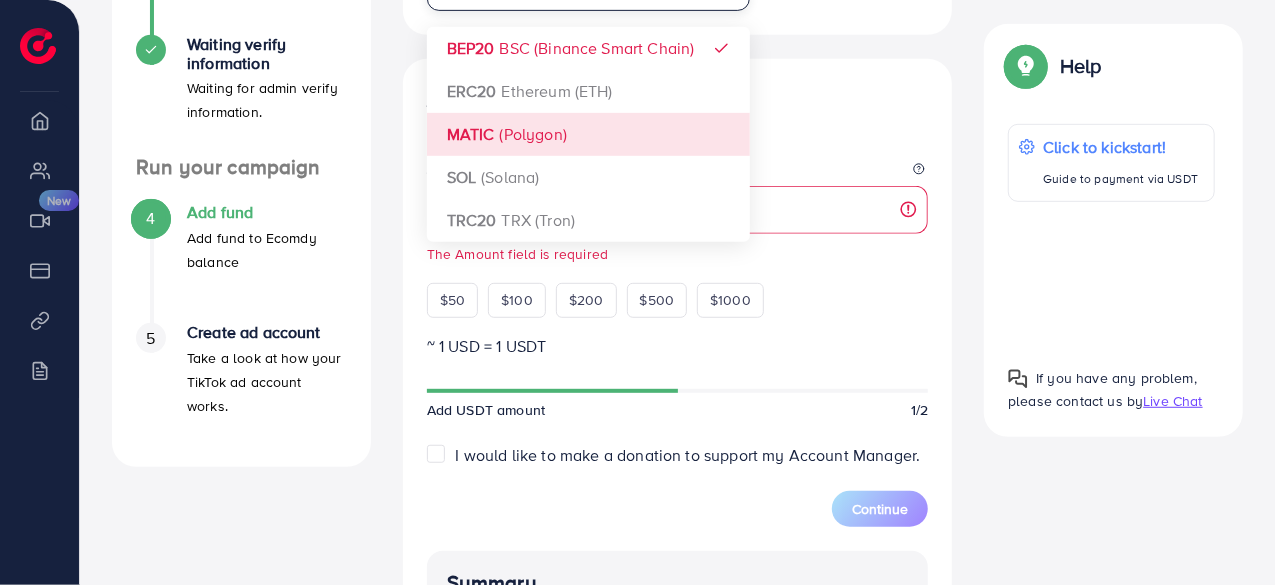 scroll, scrollTop: 486, scrollLeft: 0, axis: vertical 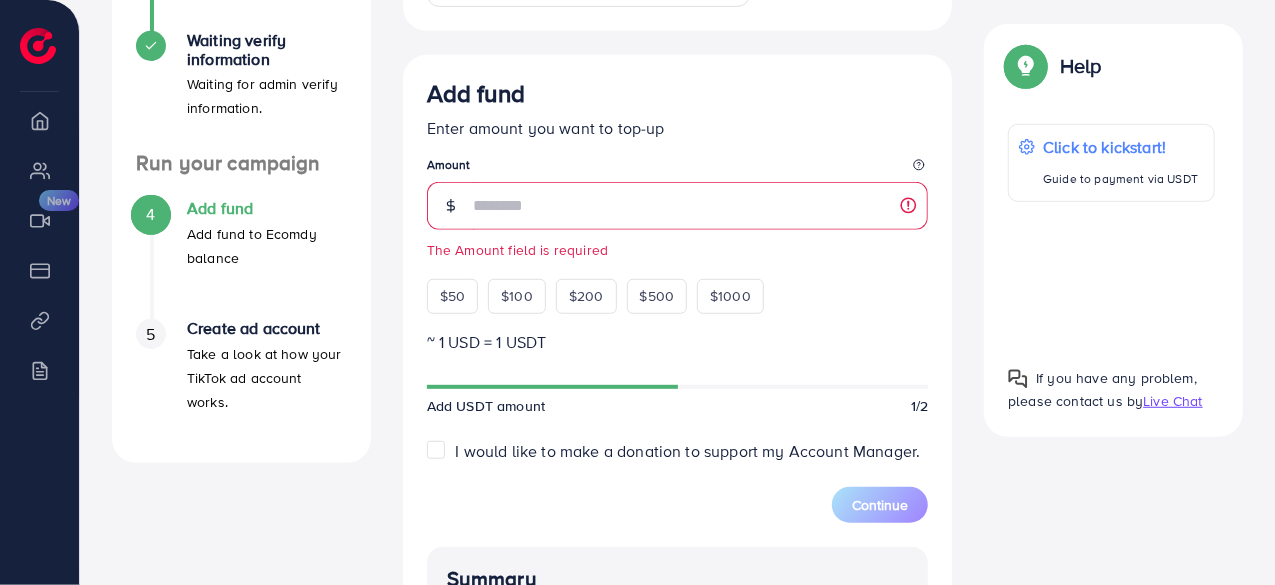 click on "Add fund  Enter amount you want to top-up Amount  The Amount field is required  $50 $100 $200 $500 $1000" at bounding box center [678, 196] 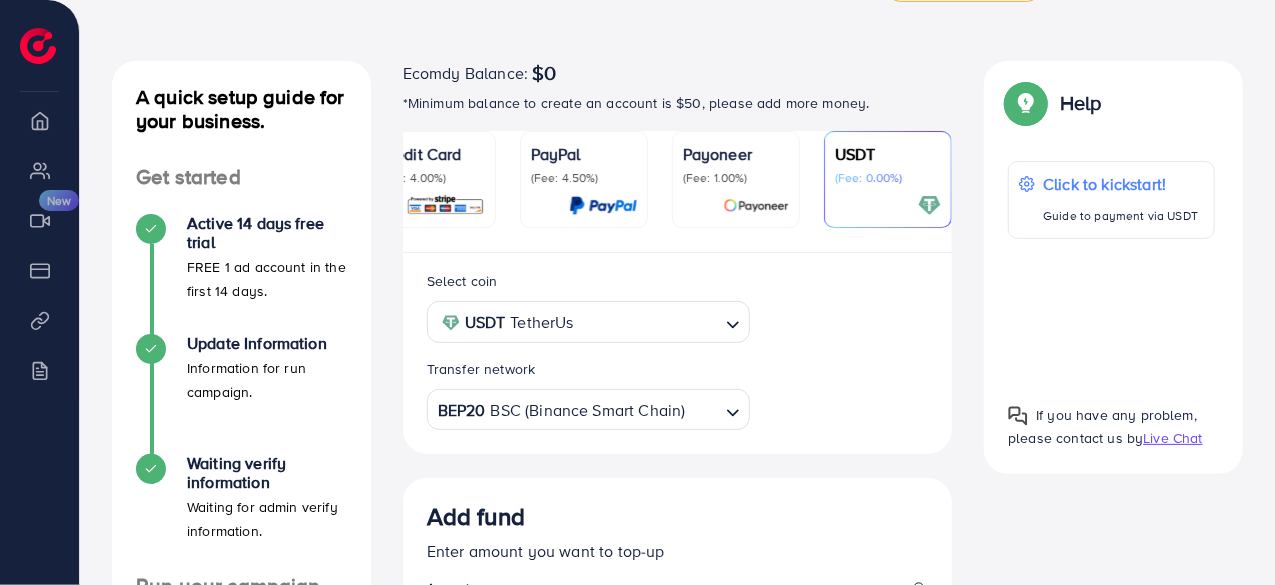 scroll, scrollTop: 61, scrollLeft: 0, axis: vertical 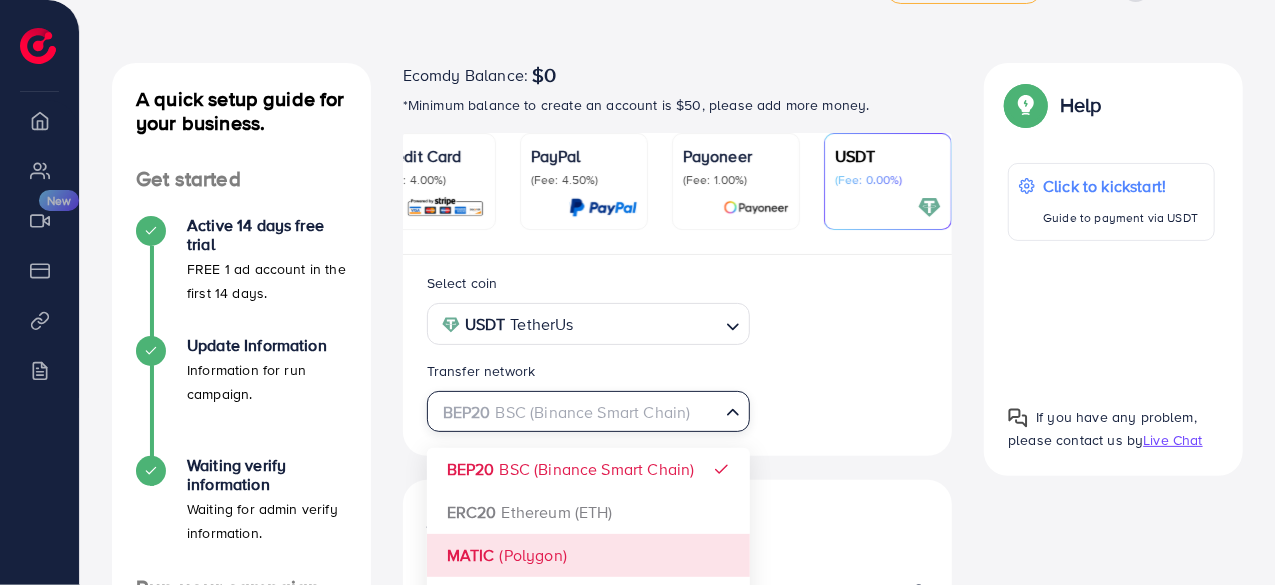 click 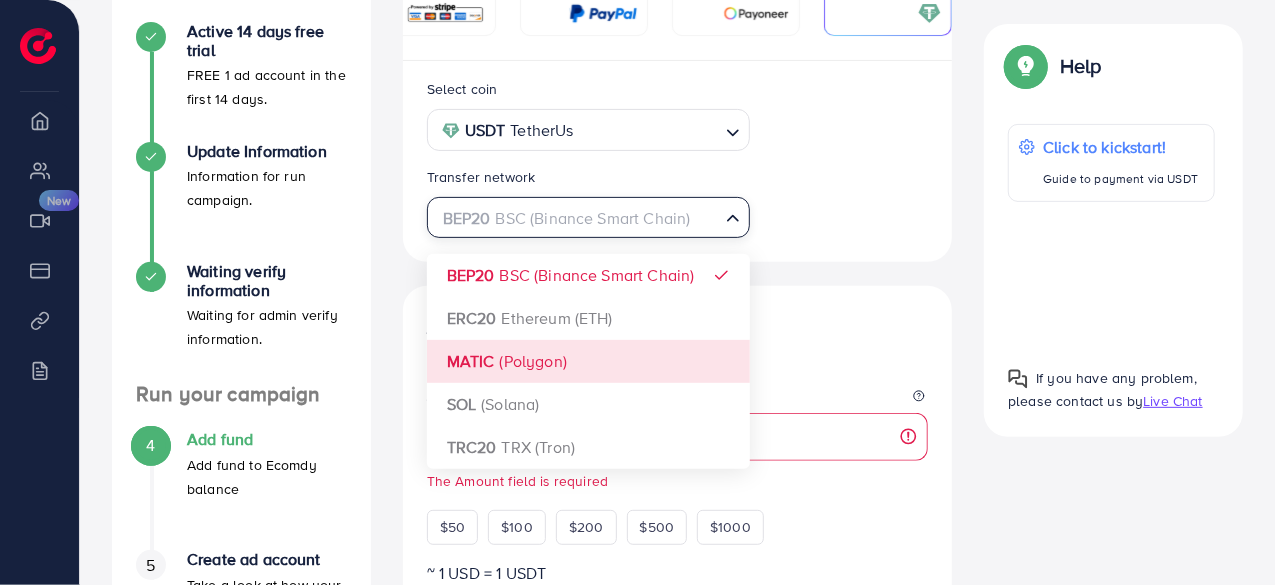 scroll, scrollTop: 256, scrollLeft: 0, axis: vertical 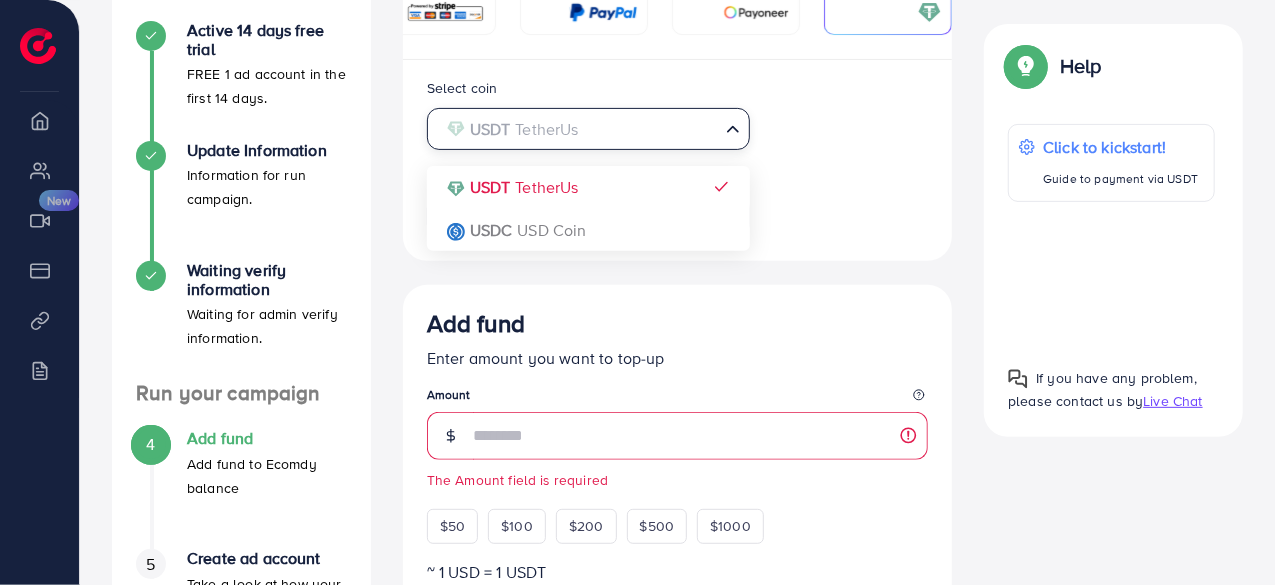 click on "USDT TetherUs" at bounding box center (577, 127) 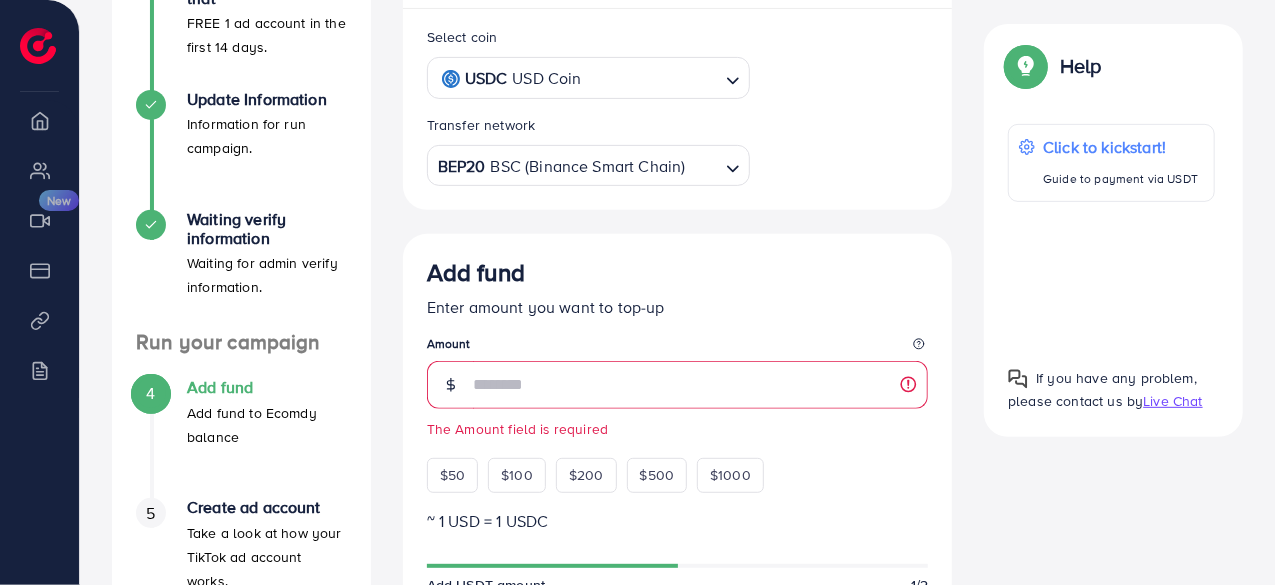 scroll, scrollTop: 306, scrollLeft: 0, axis: vertical 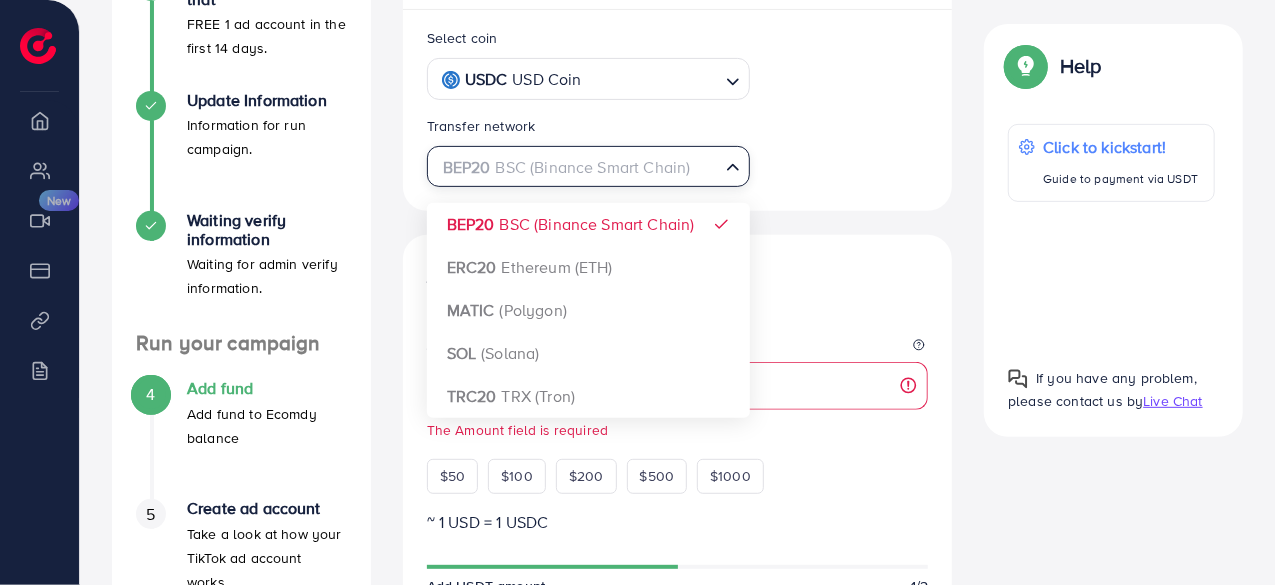 click on "BEP20 BSC (Binance Smart Chain)" at bounding box center (577, 165) 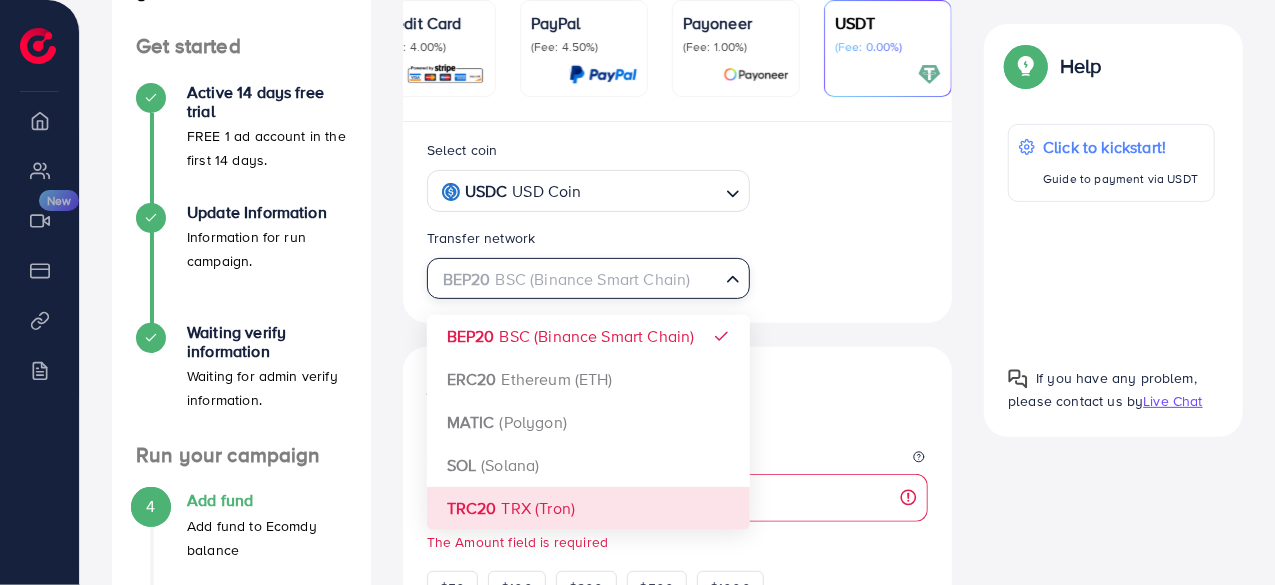 scroll, scrollTop: 146, scrollLeft: 0, axis: vertical 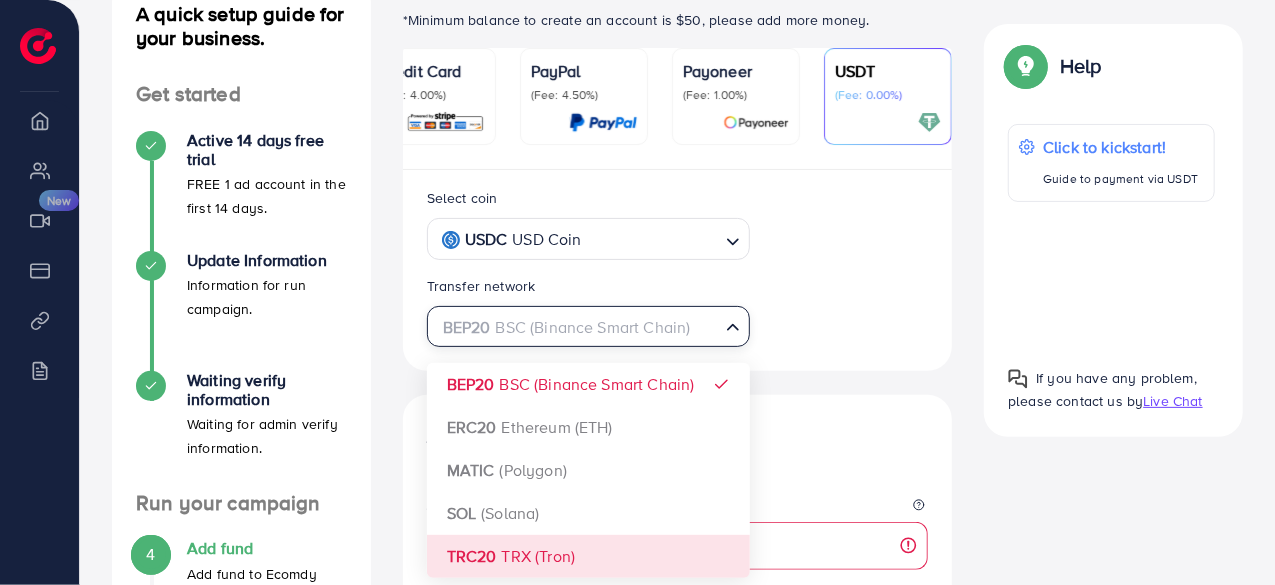 click on "(Fee: 0.00%)" at bounding box center [888, 95] 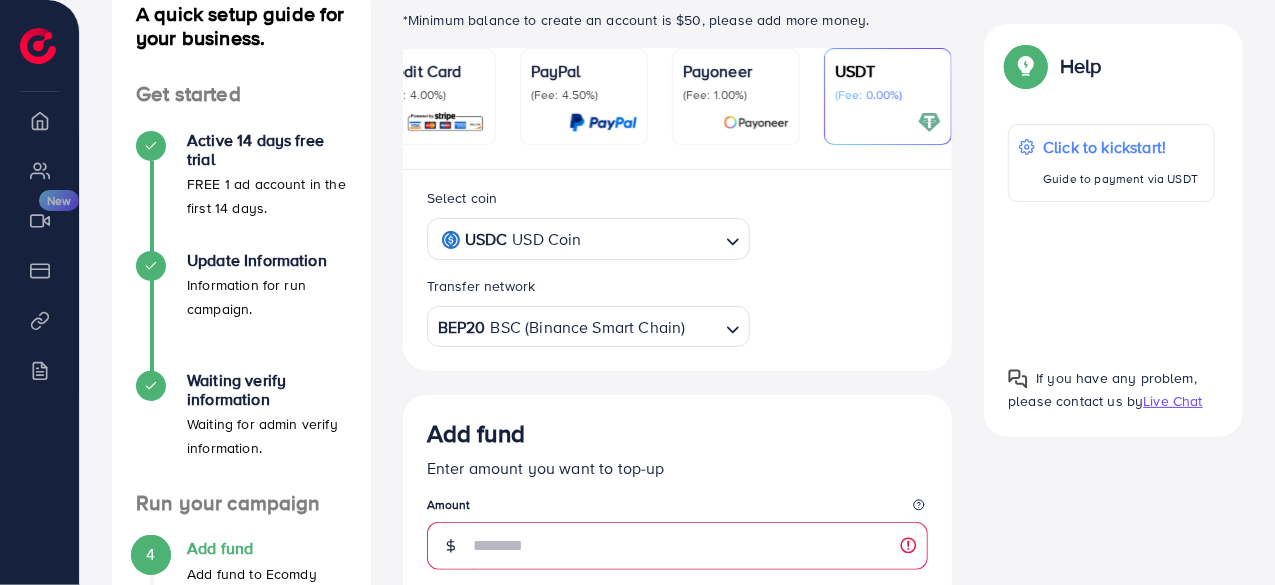 click on "(Fee: 0.00%)" at bounding box center (888, 95) 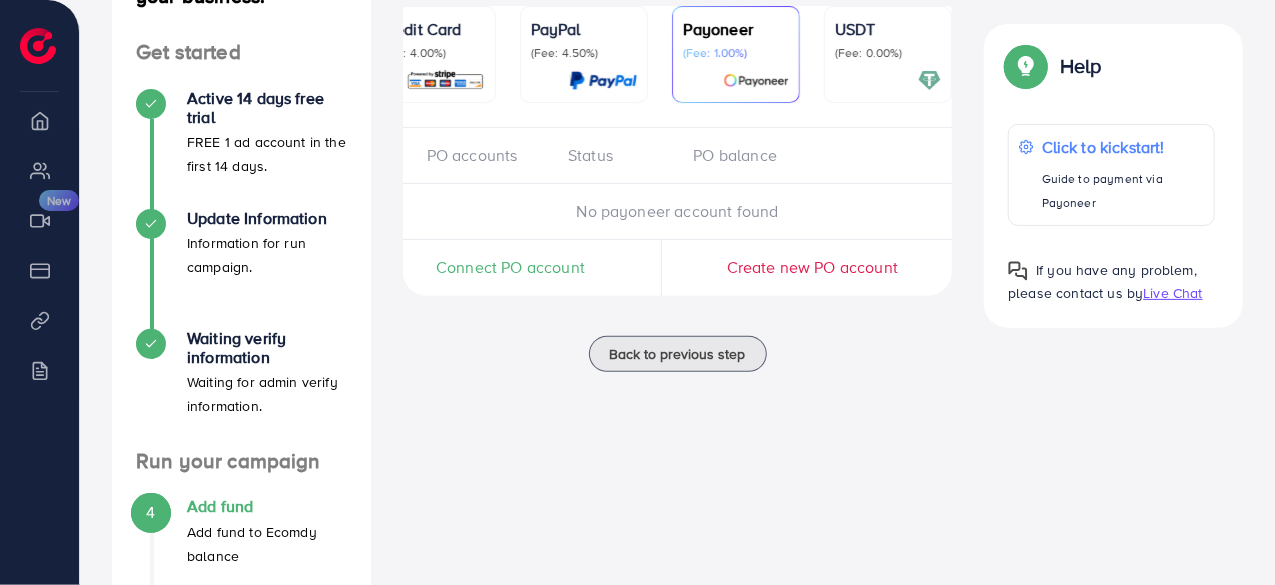 scroll, scrollTop: 93, scrollLeft: 0, axis: vertical 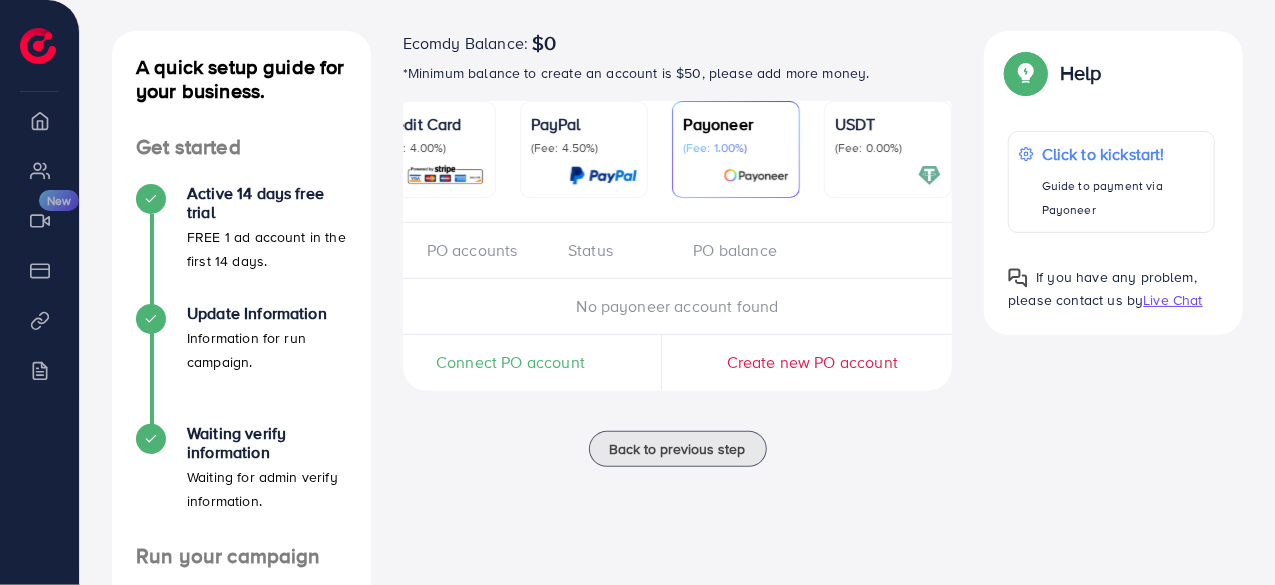 click on "Connect PO account" at bounding box center [510, 362] 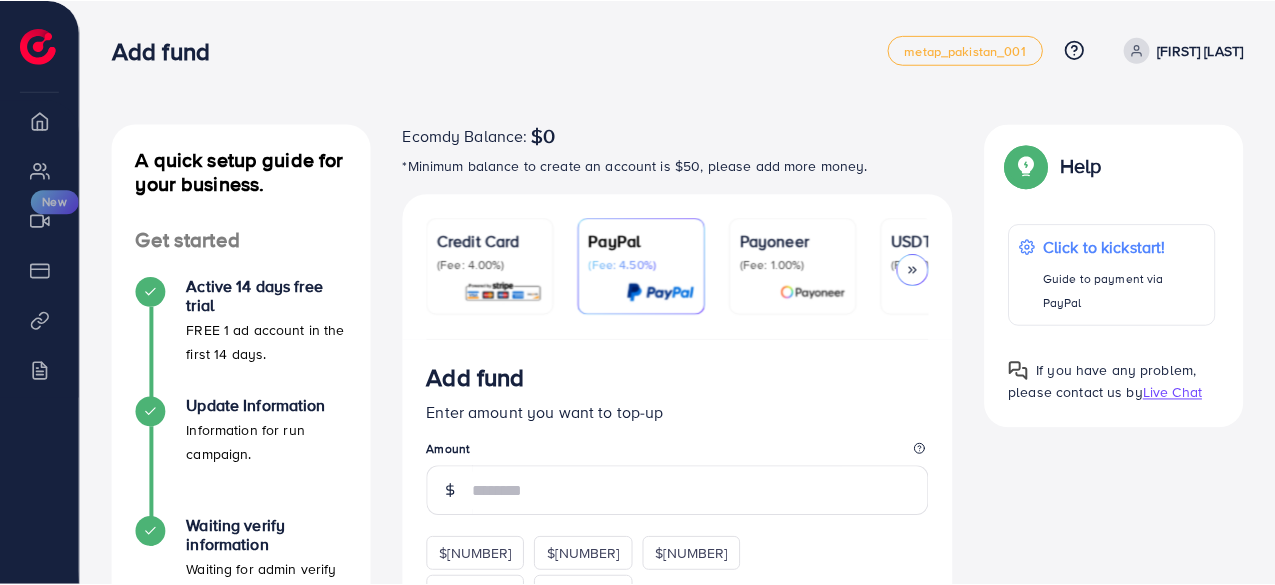 scroll, scrollTop: 146, scrollLeft: 0, axis: vertical 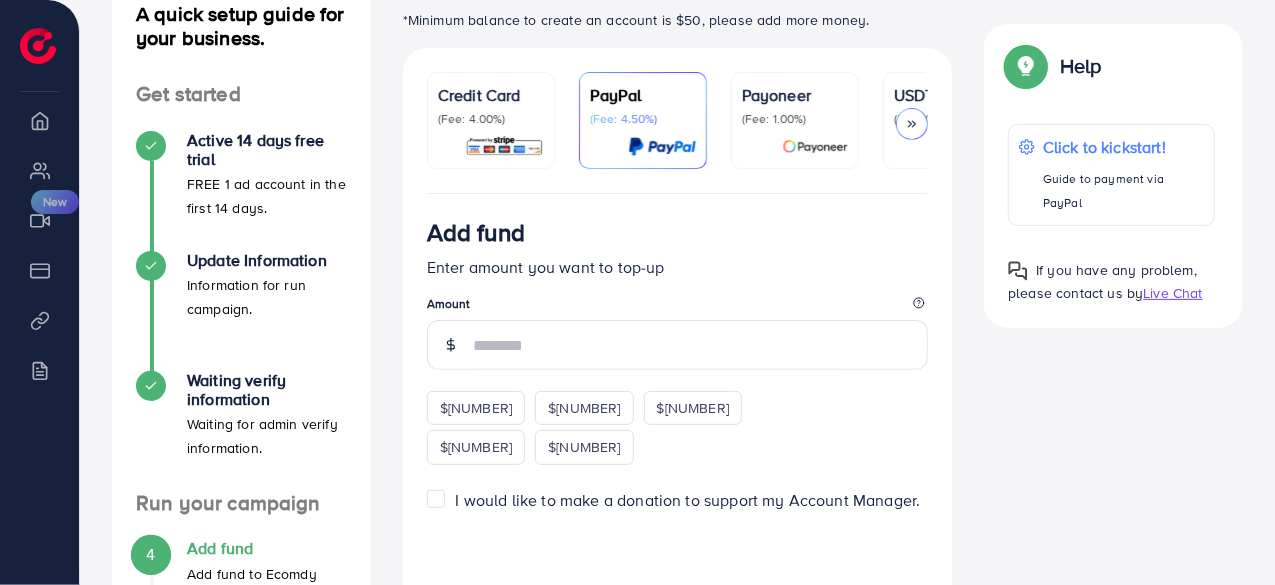 click on "(Fee: 1.00%)" at bounding box center (795, 119) 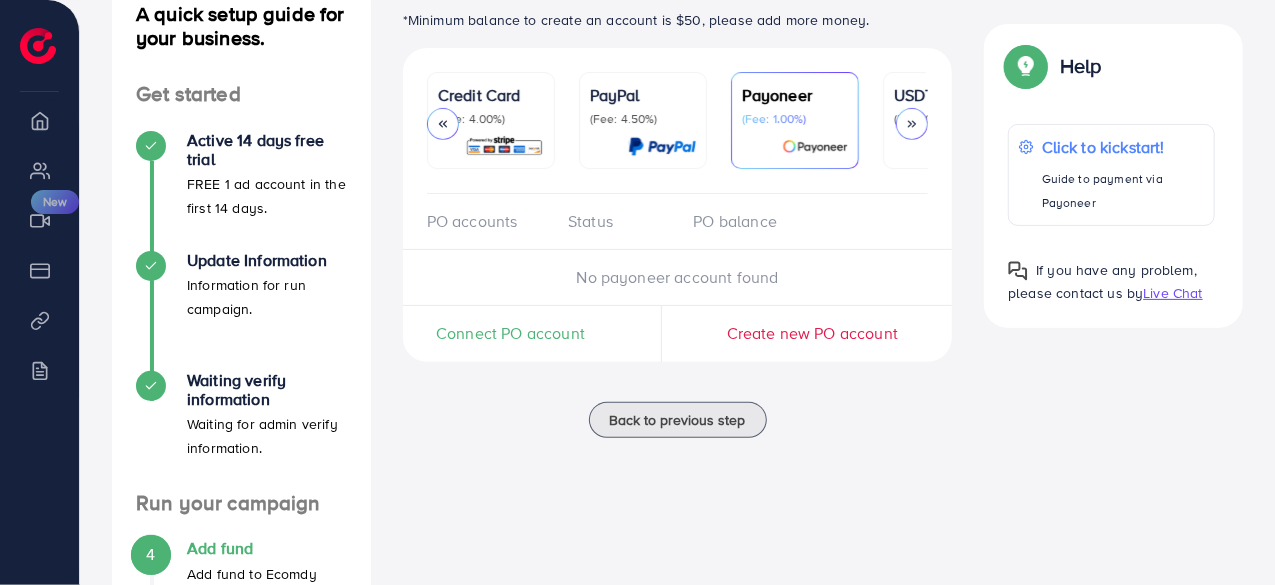 scroll, scrollTop: 0, scrollLeft: 234, axis: horizontal 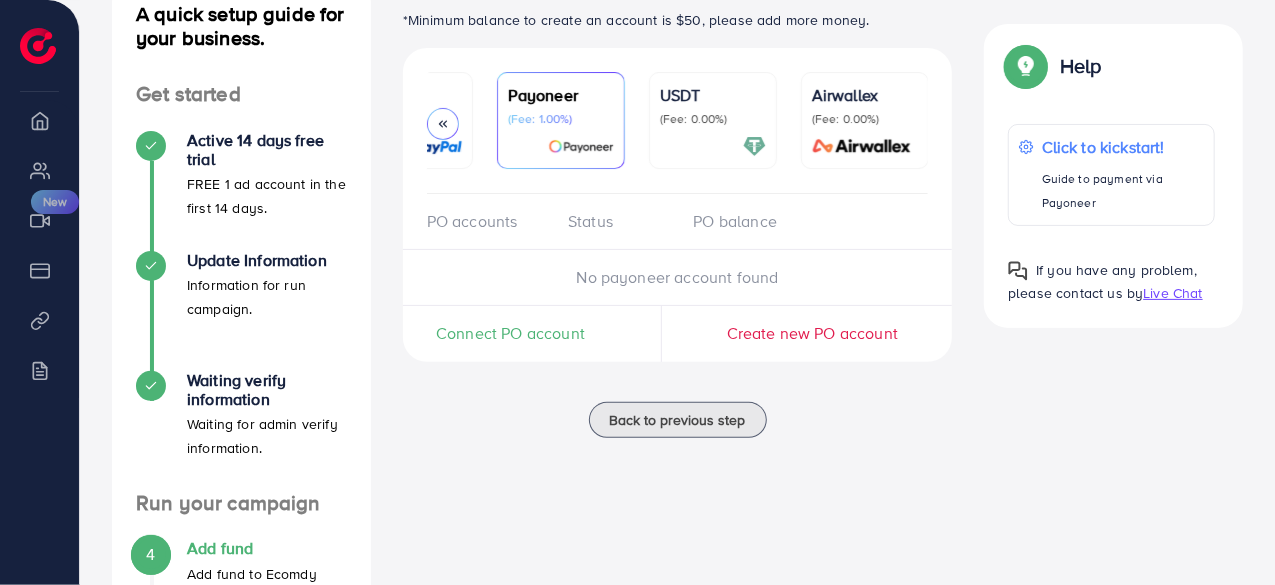 click on "(Fee: 0.00%)" at bounding box center [713, 119] 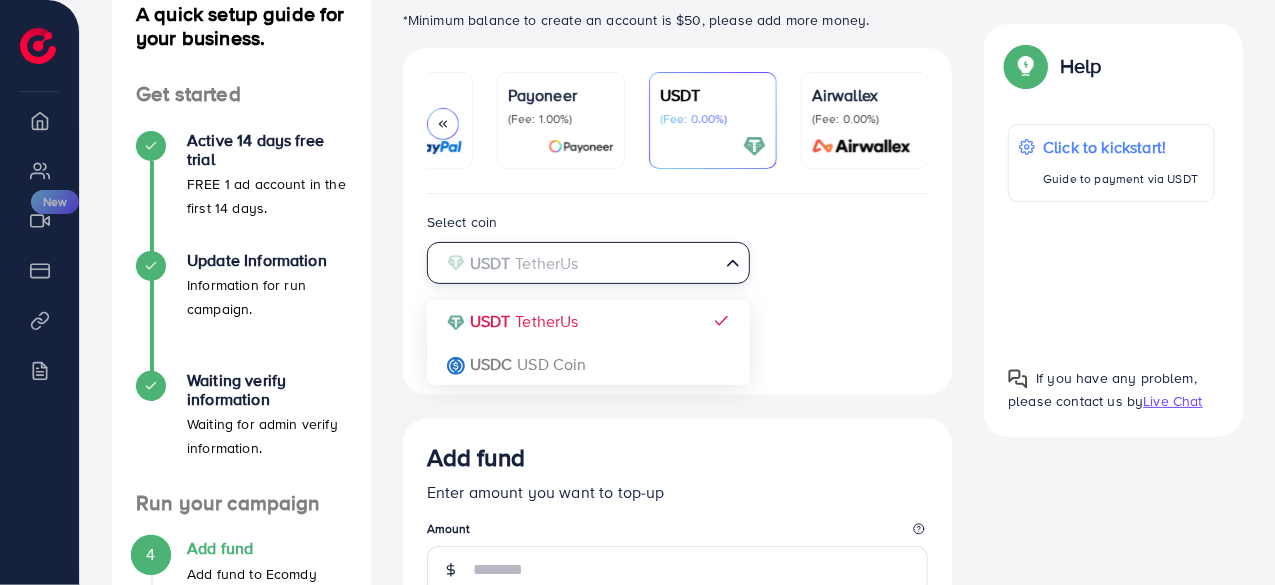click at bounding box center [577, 263] 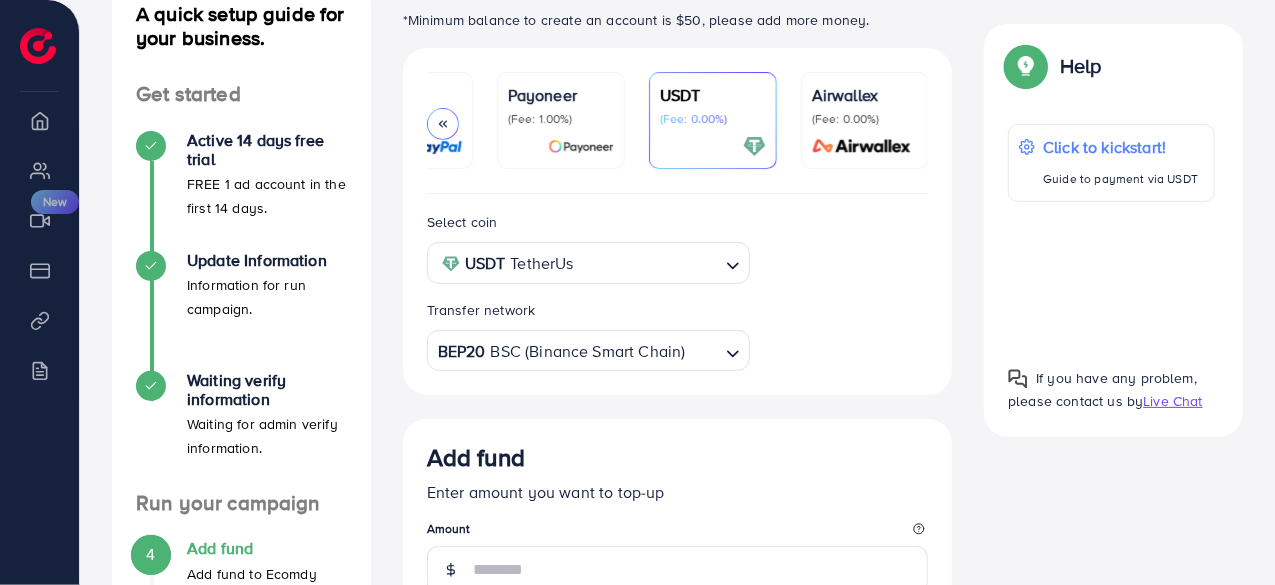 click on "Select coin   USDT TetherUs           Loading...     Transfer network   BEP20 BSC (Binance Smart Chain)           Loading..." at bounding box center (678, 290) 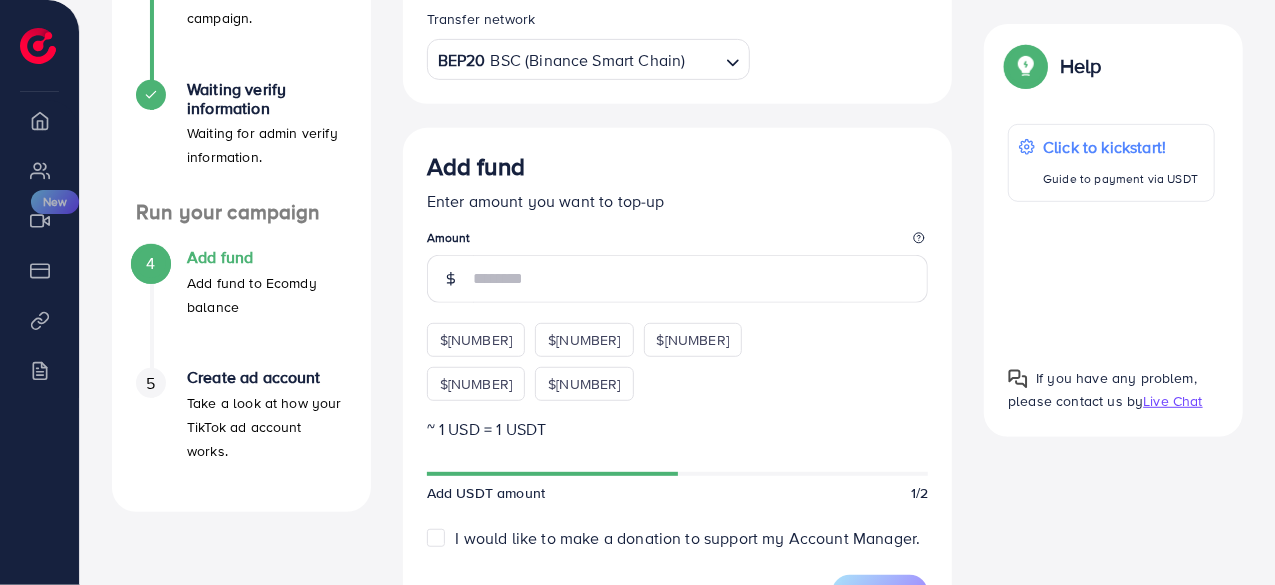 scroll, scrollTop: 442, scrollLeft: 0, axis: vertical 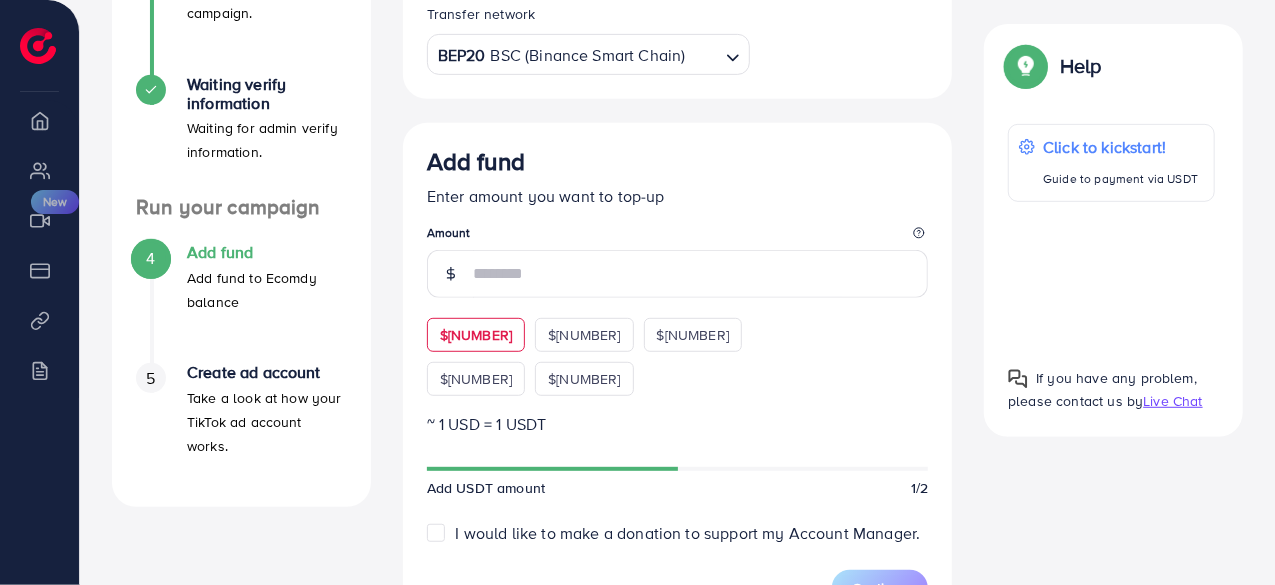 click on "$50" at bounding box center (476, 335) 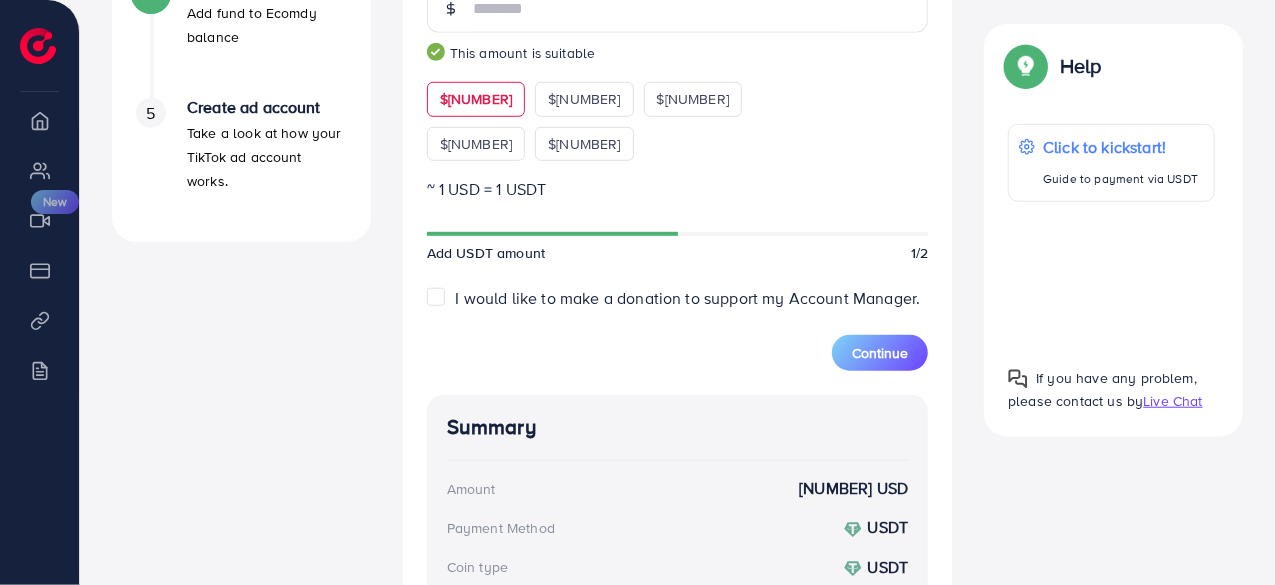 scroll, scrollTop: 757, scrollLeft: 0, axis: vertical 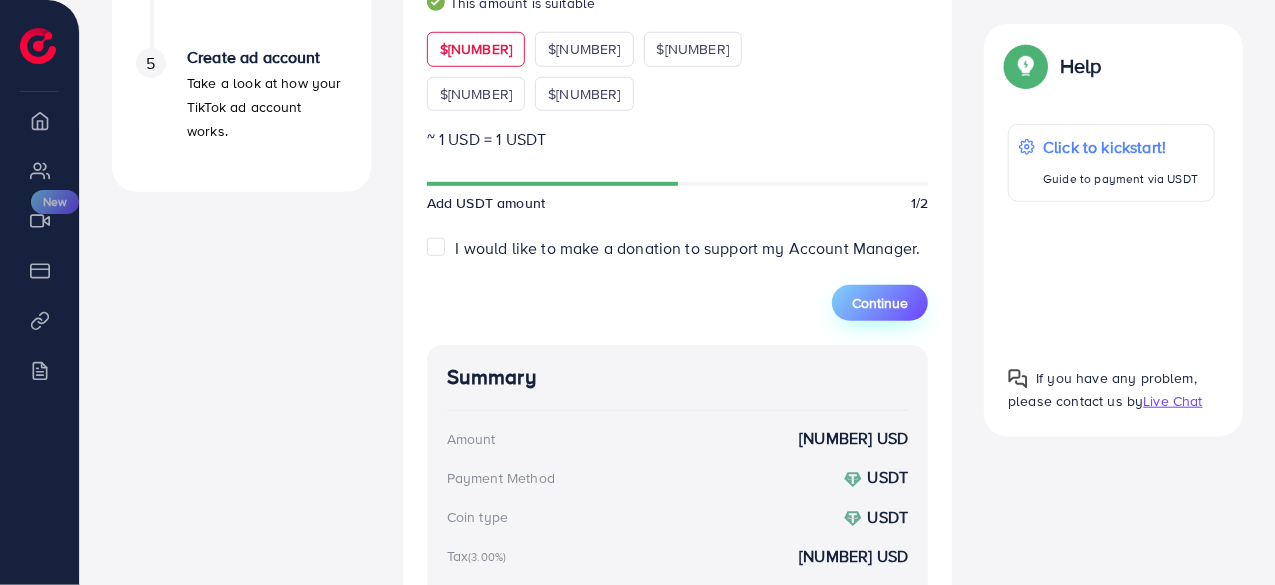 click on "Continue" at bounding box center (880, 303) 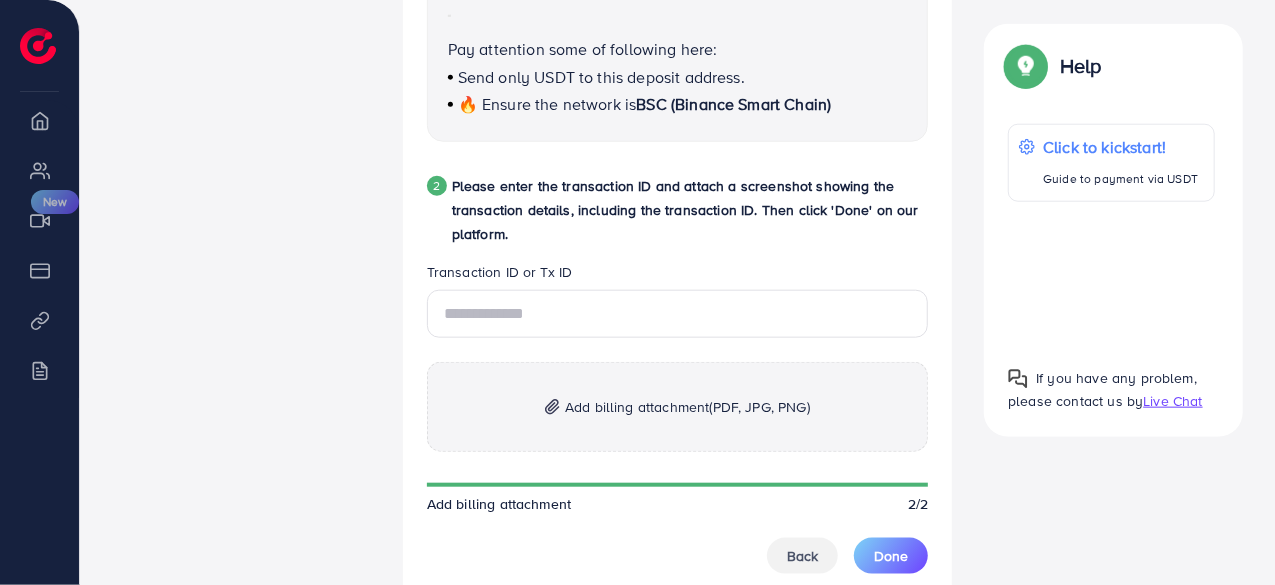 scroll, scrollTop: 955, scrollLeft: 0, axis: vertical 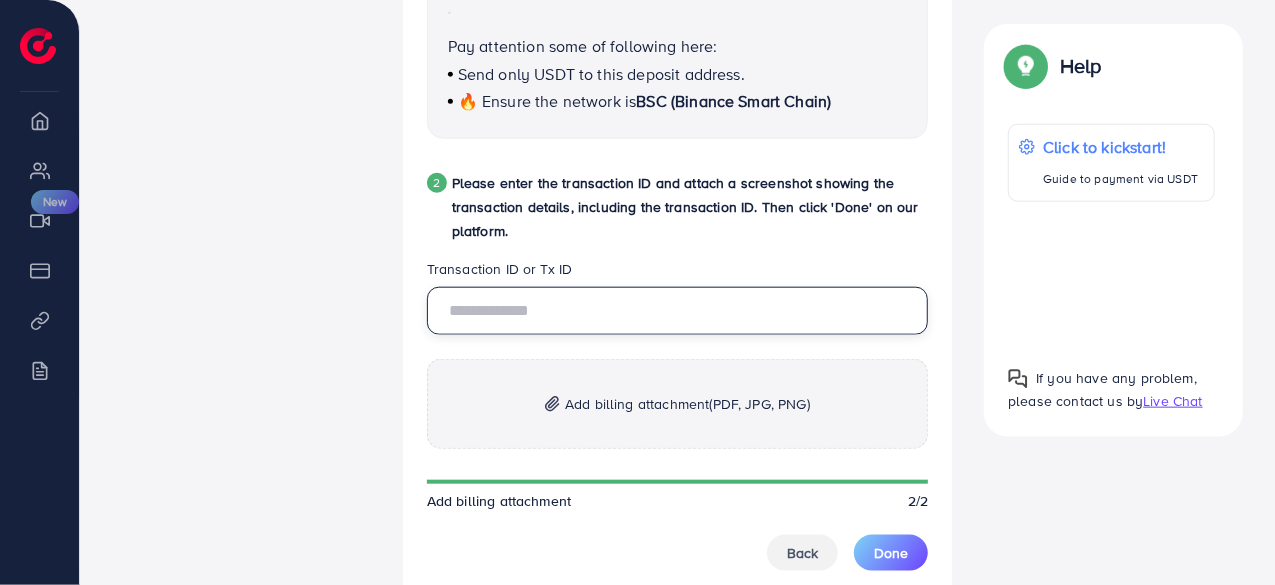 click at bounding box center (678, 311) 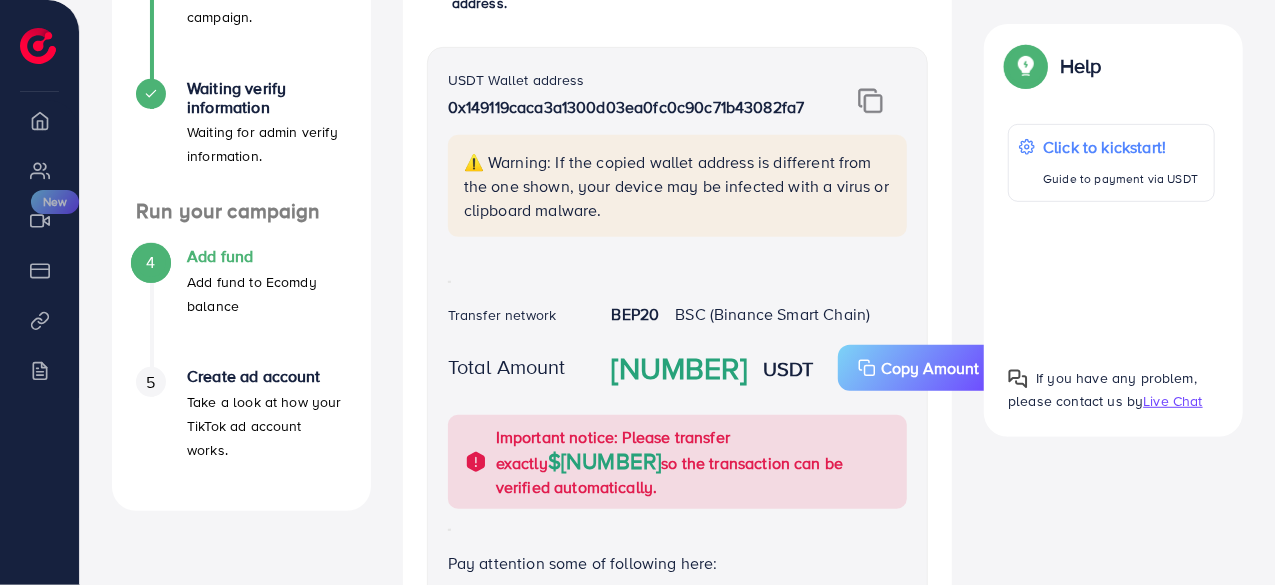scroll, scrollTop: 495, scrollLeft: 0, axis: vertical 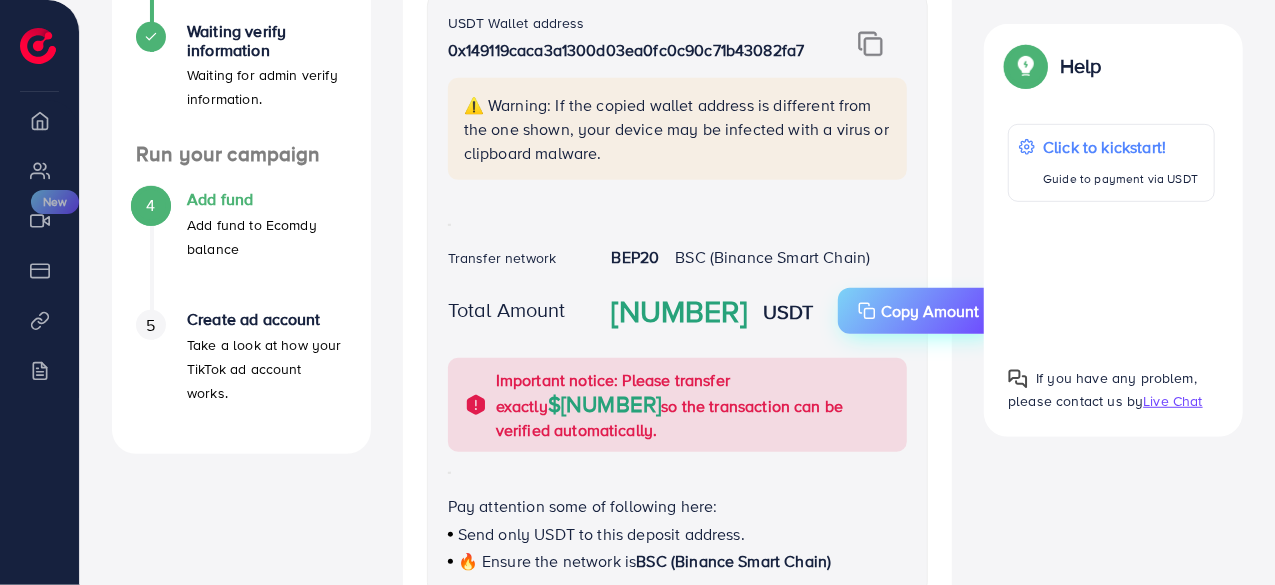 click on "Copy Amount" at bounding box center (919, 311) 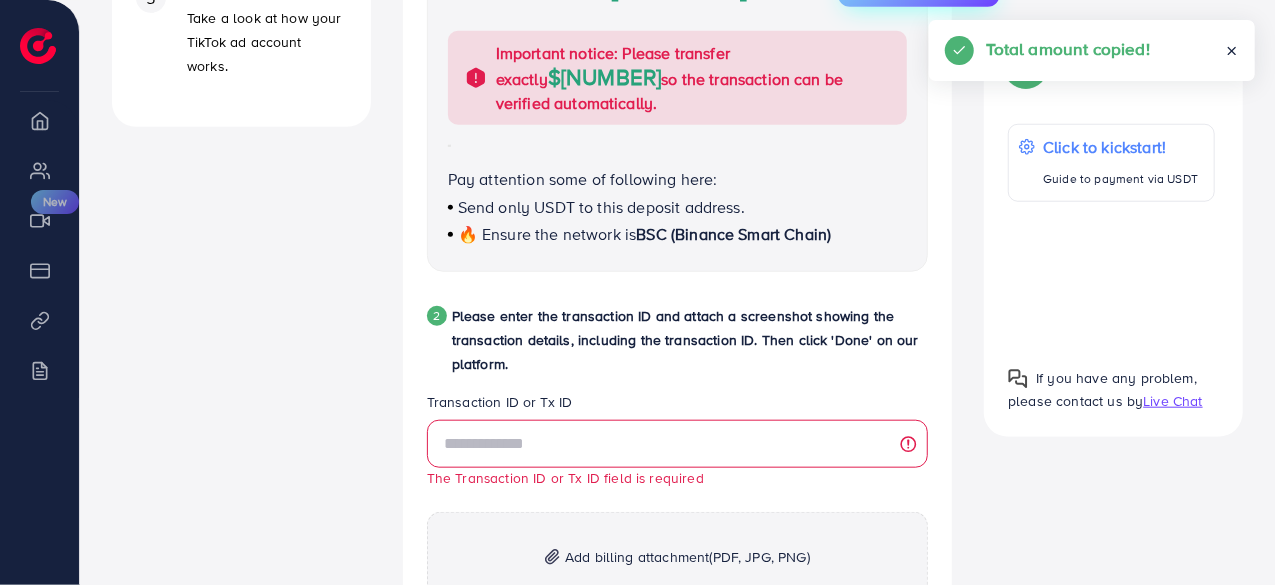 scroll, scrollTop: 825, scrollLeft: 0, axis: vertical 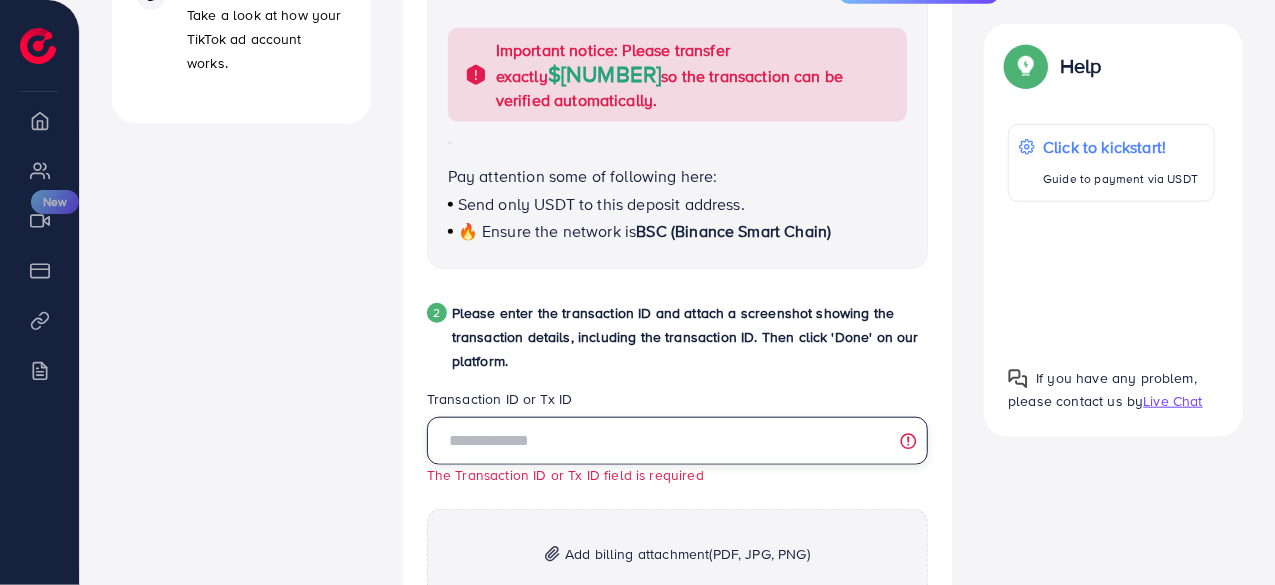 click at bounding box center [678, 441] 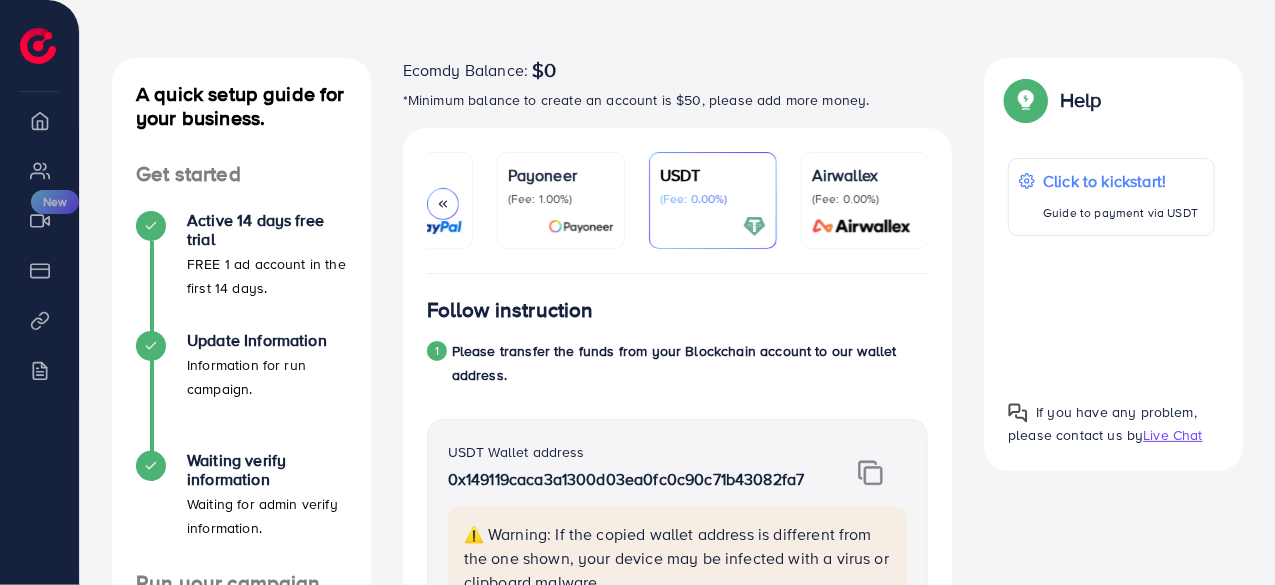 scroll, scrollTop: 164, scrollLeft: 0, axis: vertical 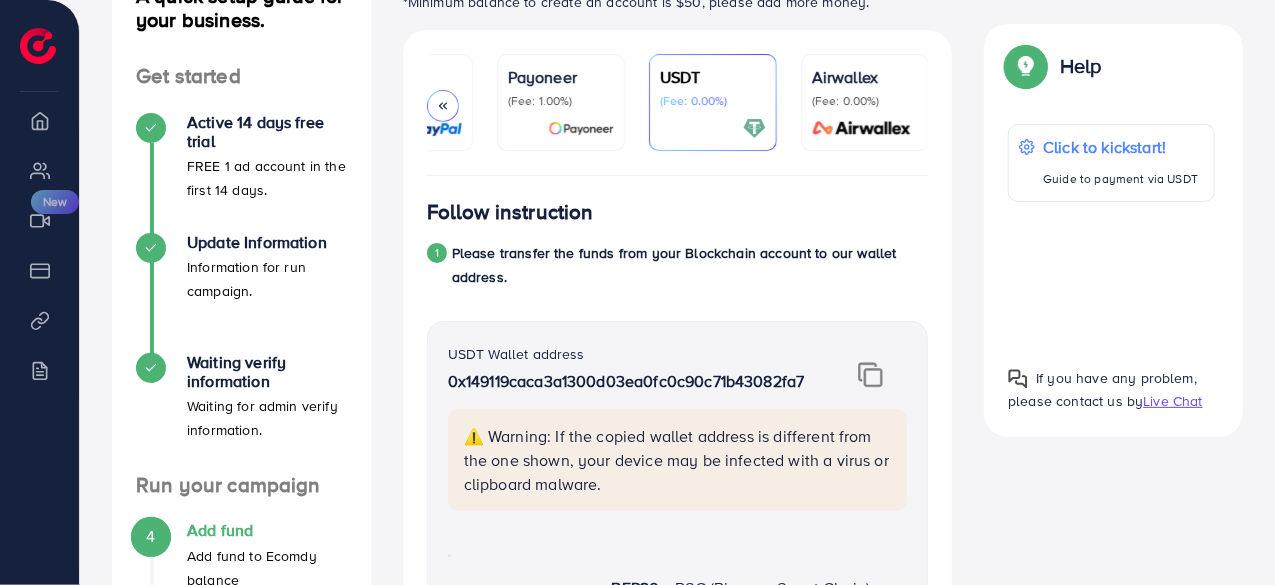click on "(Fee: 0.00%)" at bounding box center [713, 101] 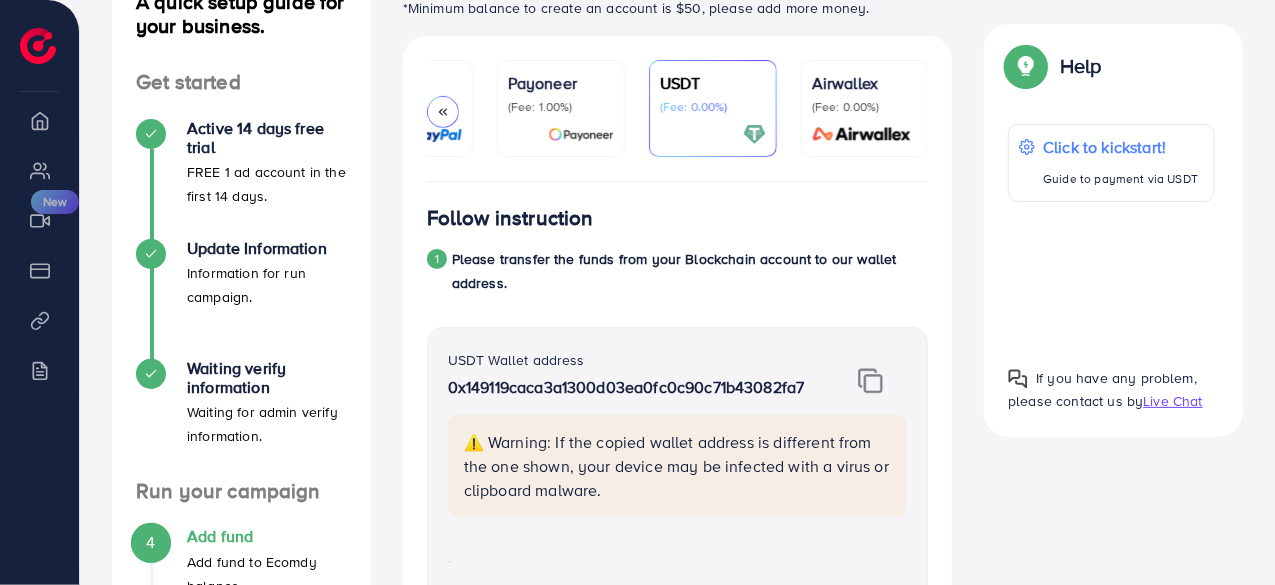 scroll, scrollTop: 136, scrollLeft: 0, axis: vertical 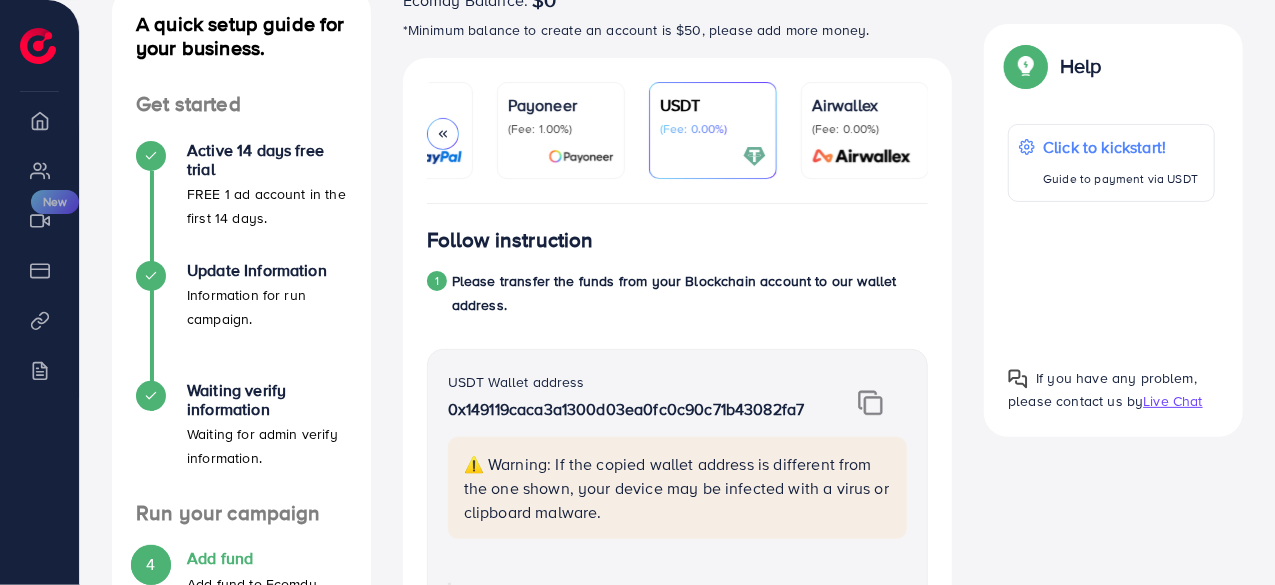 click on "Payoneer   (Fee: 1.00%)" at bounding box center (561, 115) 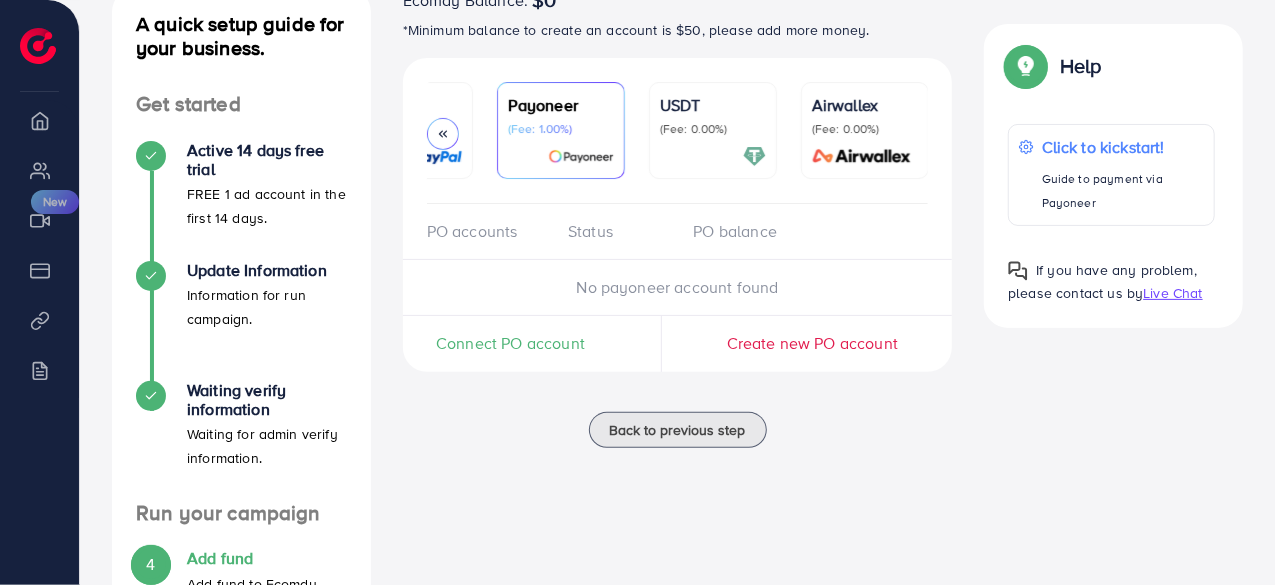 click on "(Fee: 0.00%)" at bounding box center [713, 129] 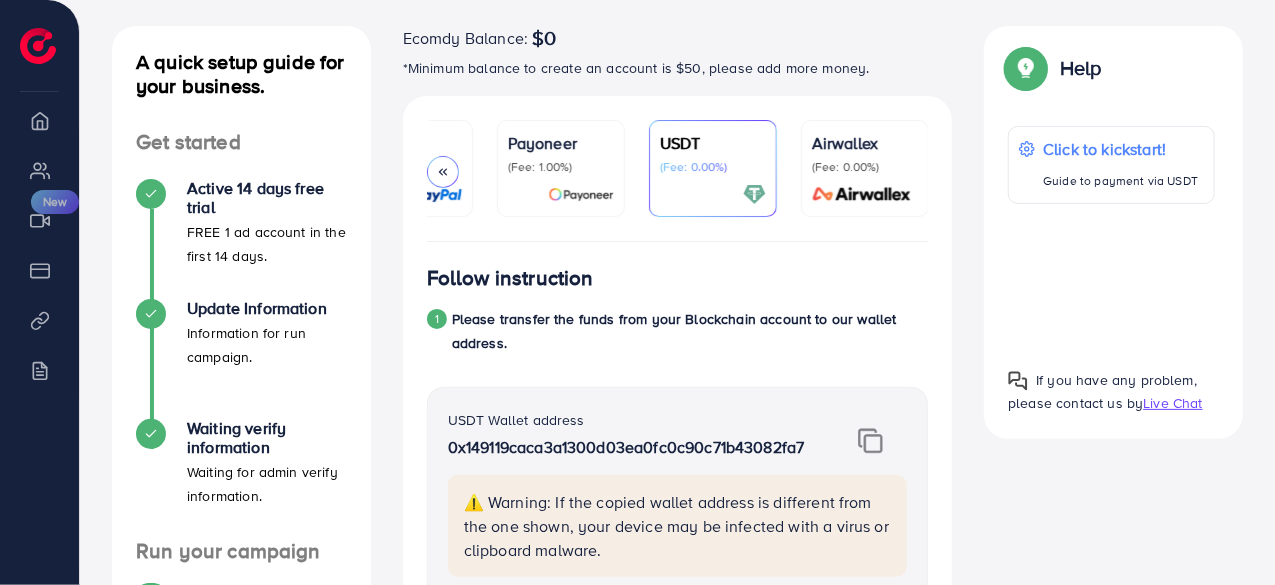 scroll, scrollTop: 97, scrollLeft: 0, axis: vertical 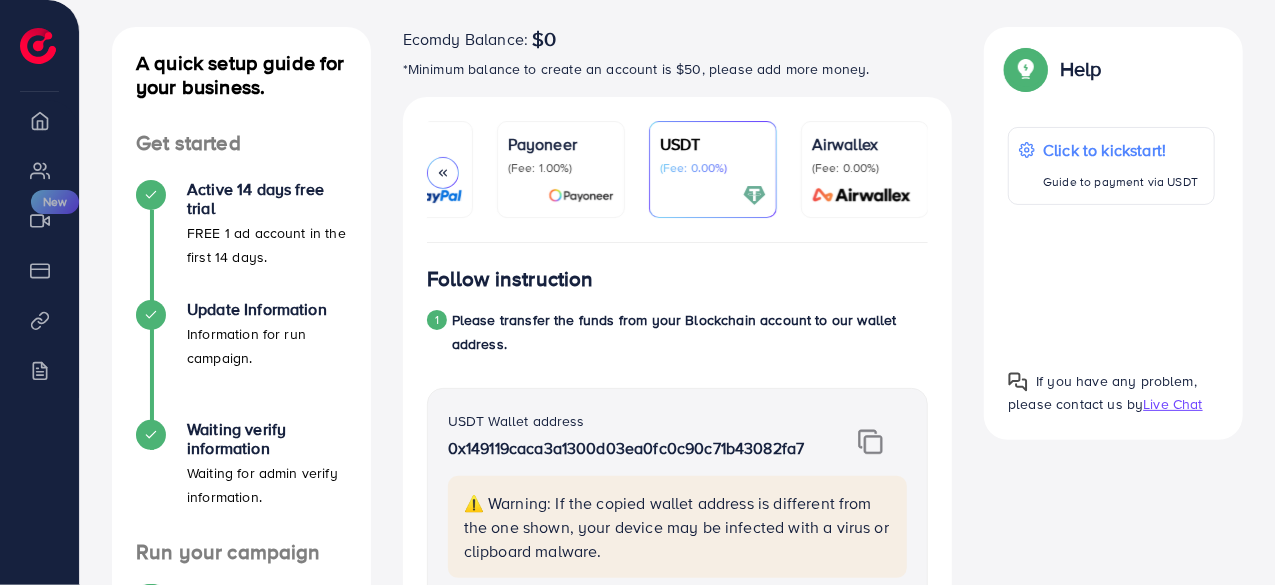 click on "USDT" at bounding box center (713, 144) 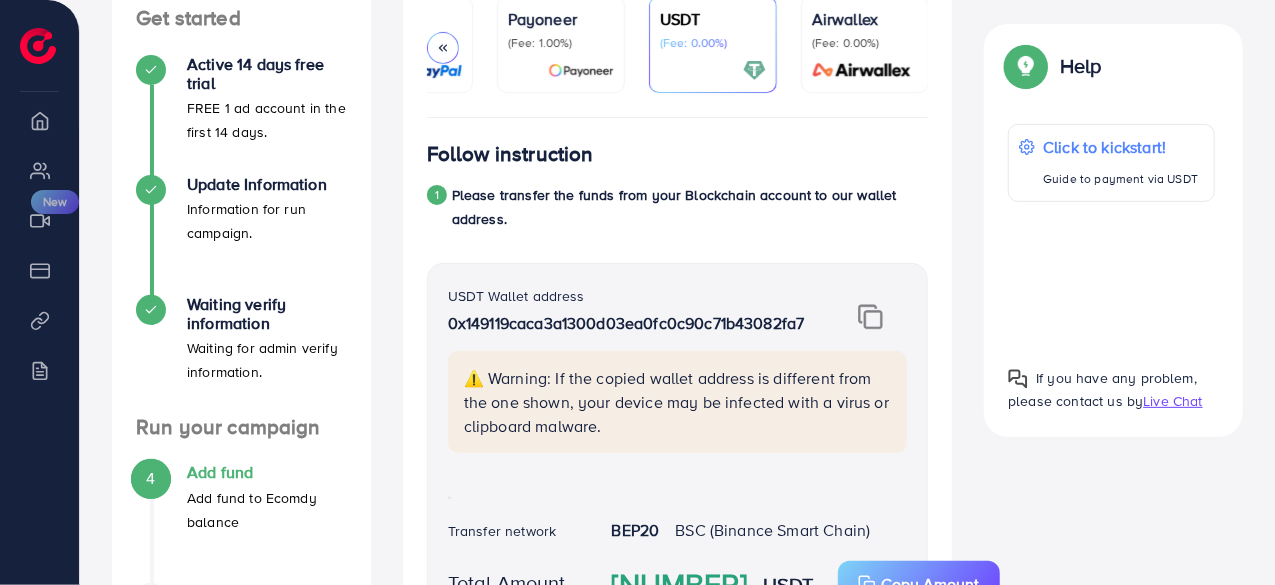 scroll, scrollTop: 0, scrollLeft: 0, axis: both 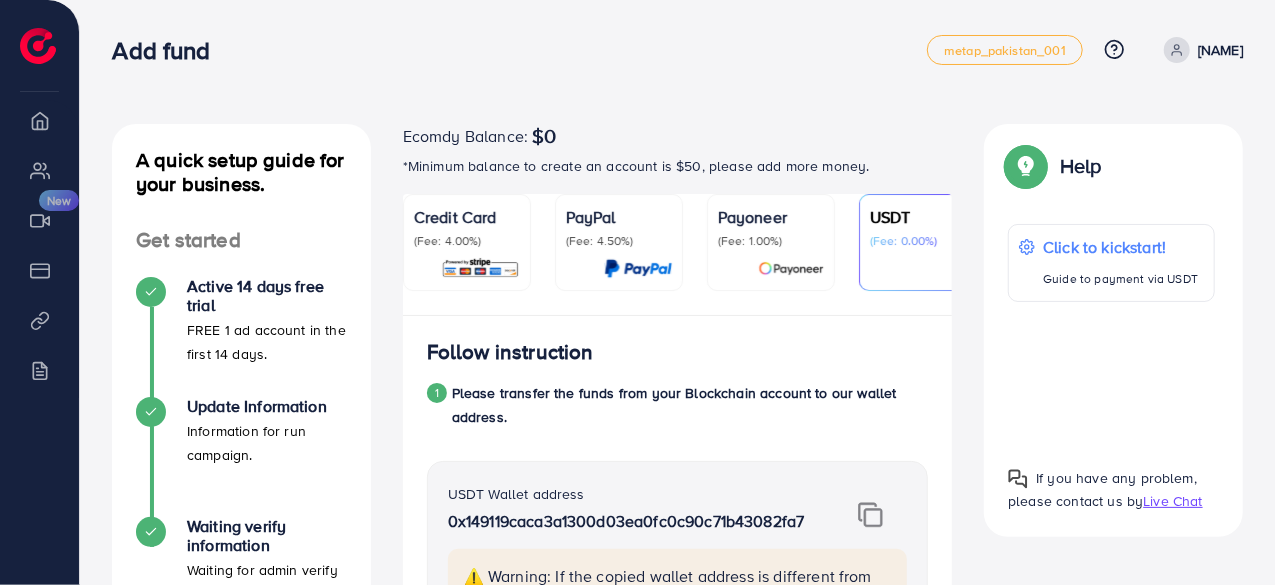 click on "(Fee: 0.00%)" at bounding box center [923, 241] 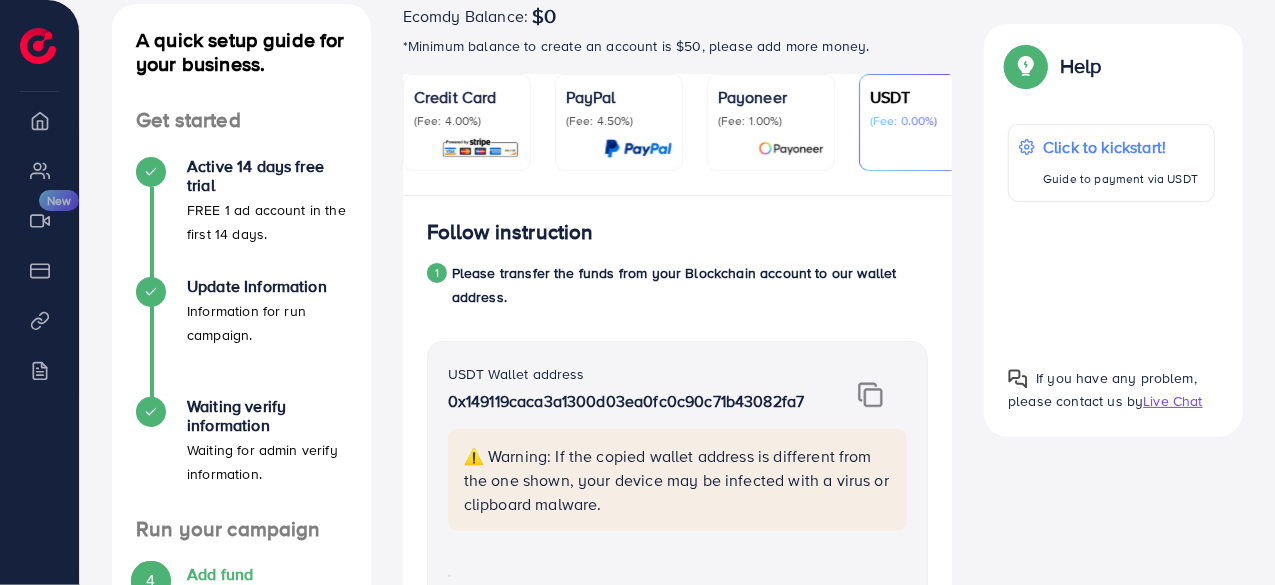 scroll, scrollTop: 0, scrollLeft: 0, axis: both 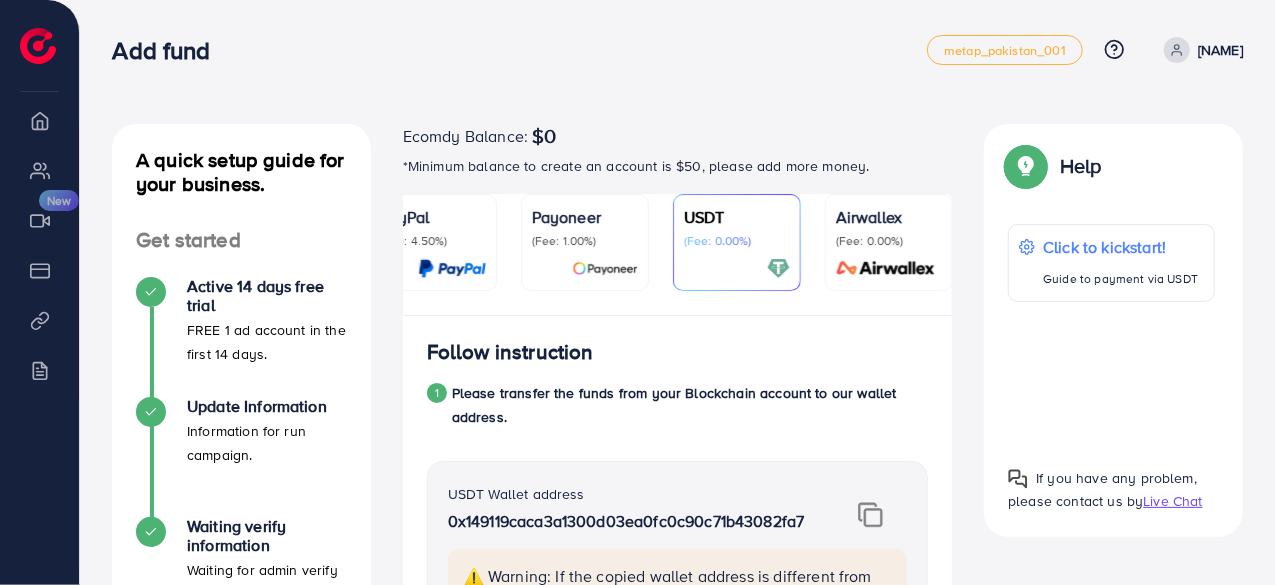 click on "Payoneer" at bounding box center (585, 217) 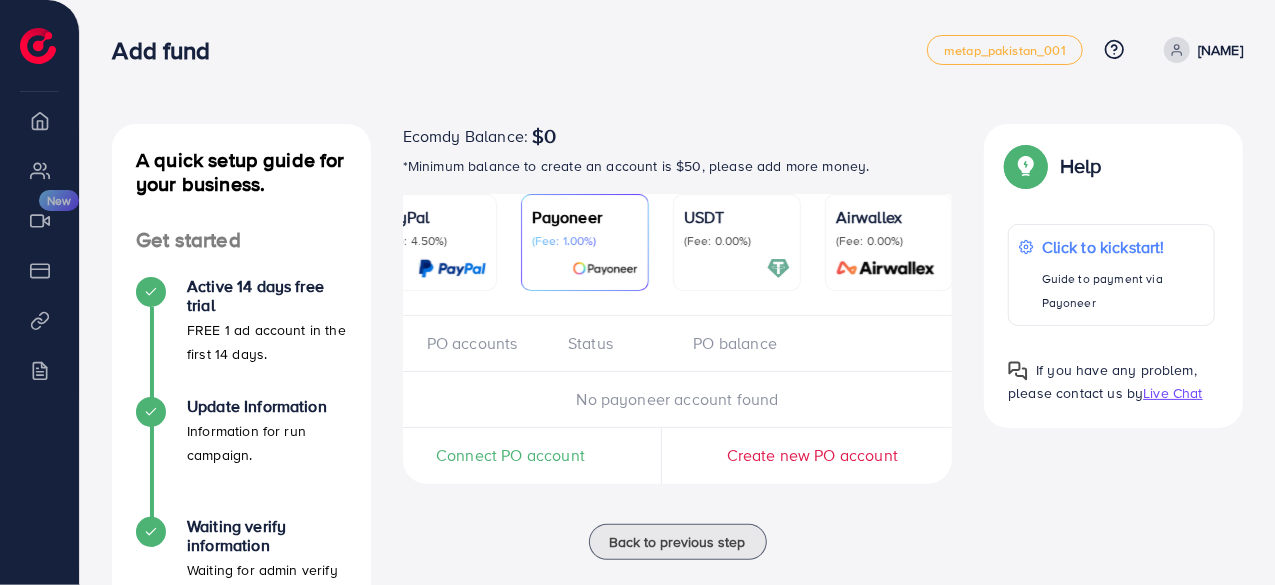 click on "(Fee: 0.00%)" at bounding box center (737, 241) 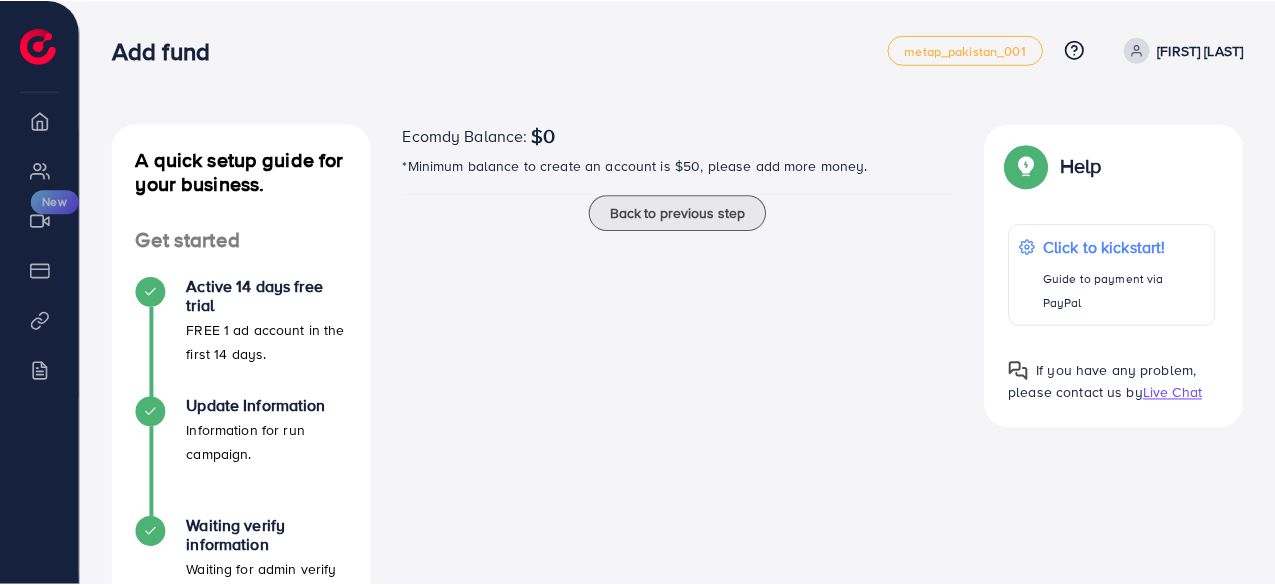 scroll, scrollTop: 0, scrollLeft: 0, axis: both 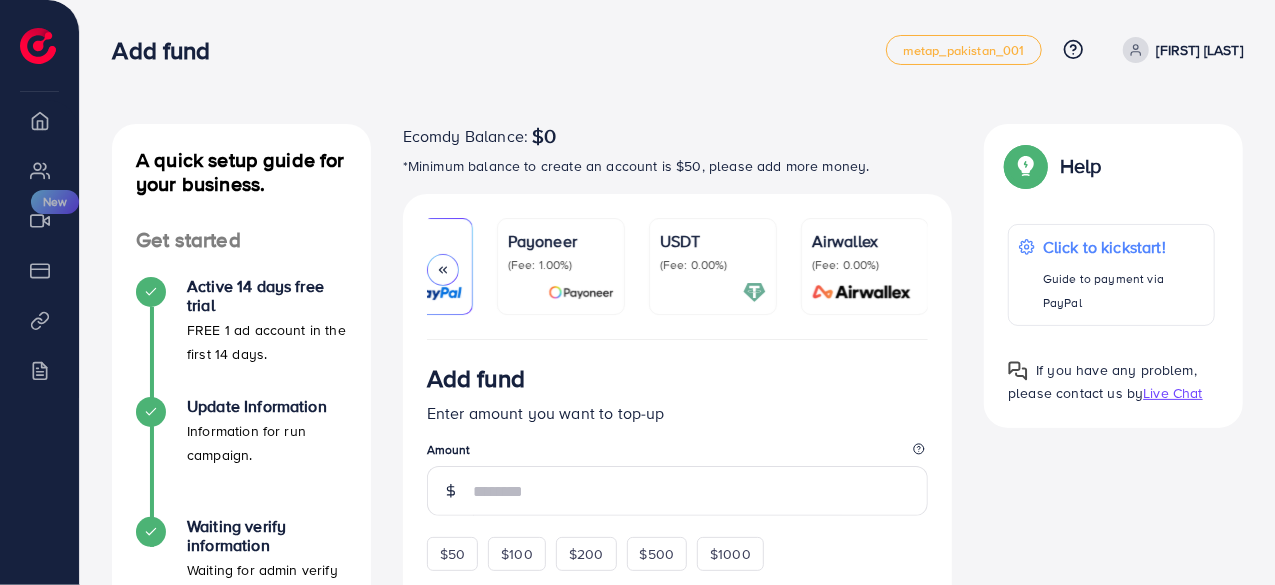 click on "USDT" at bounding box center [713, 241] 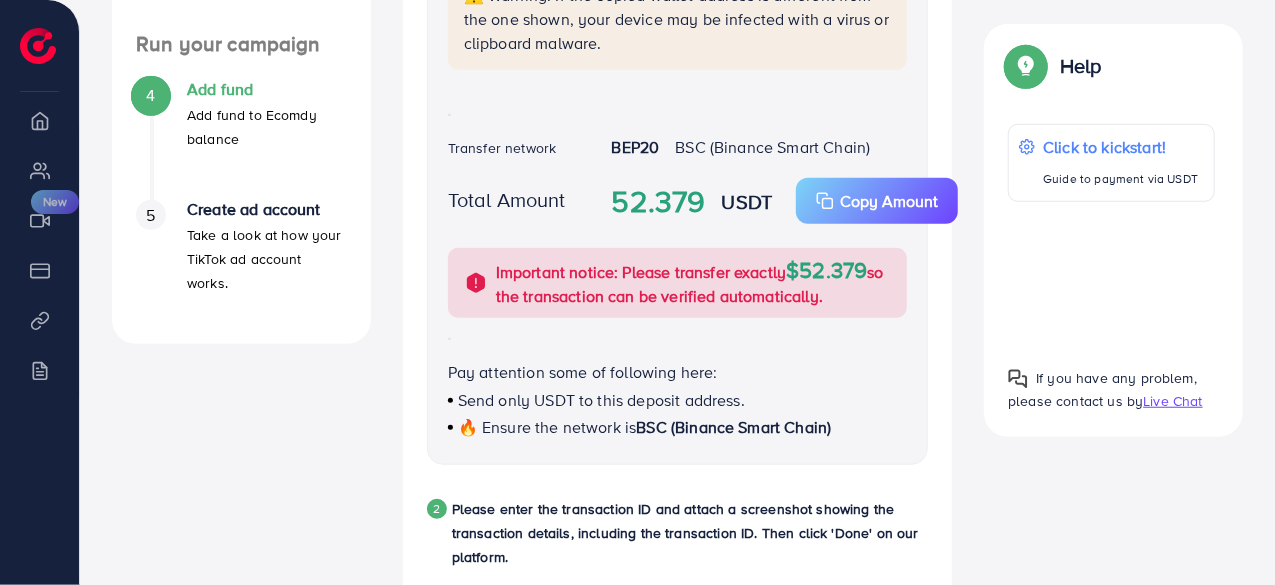 scroll, scrollTop: 604, scrollLeft: 0, axis: vertical 